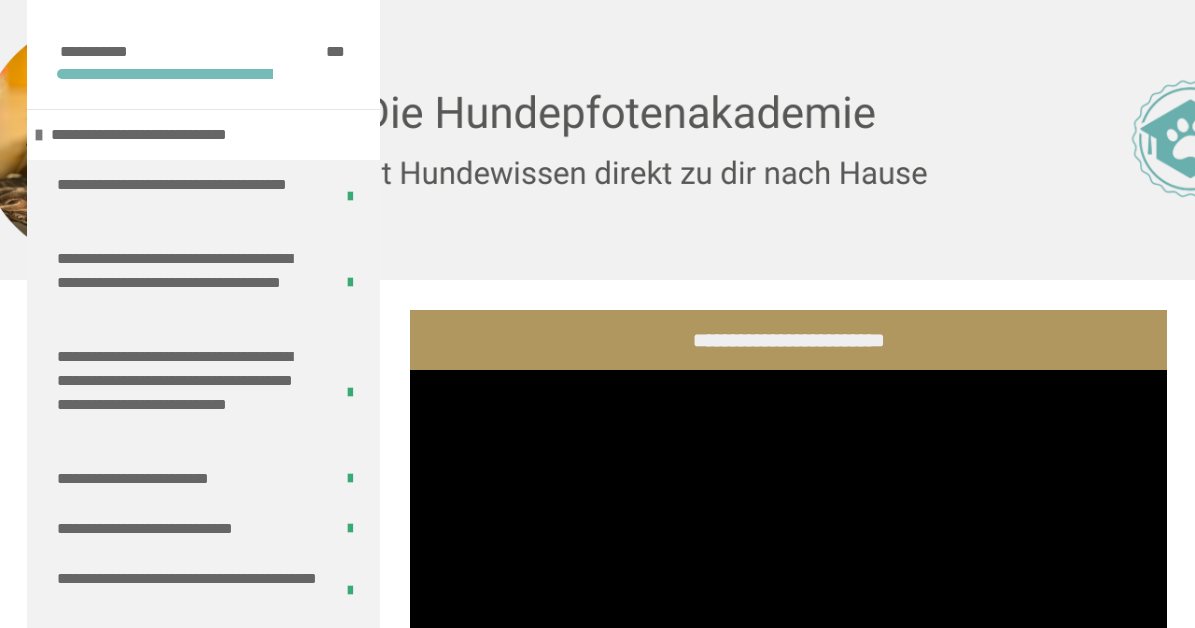 scroll, scrollTop: 270, scrollLeft: 0, axis: vertical 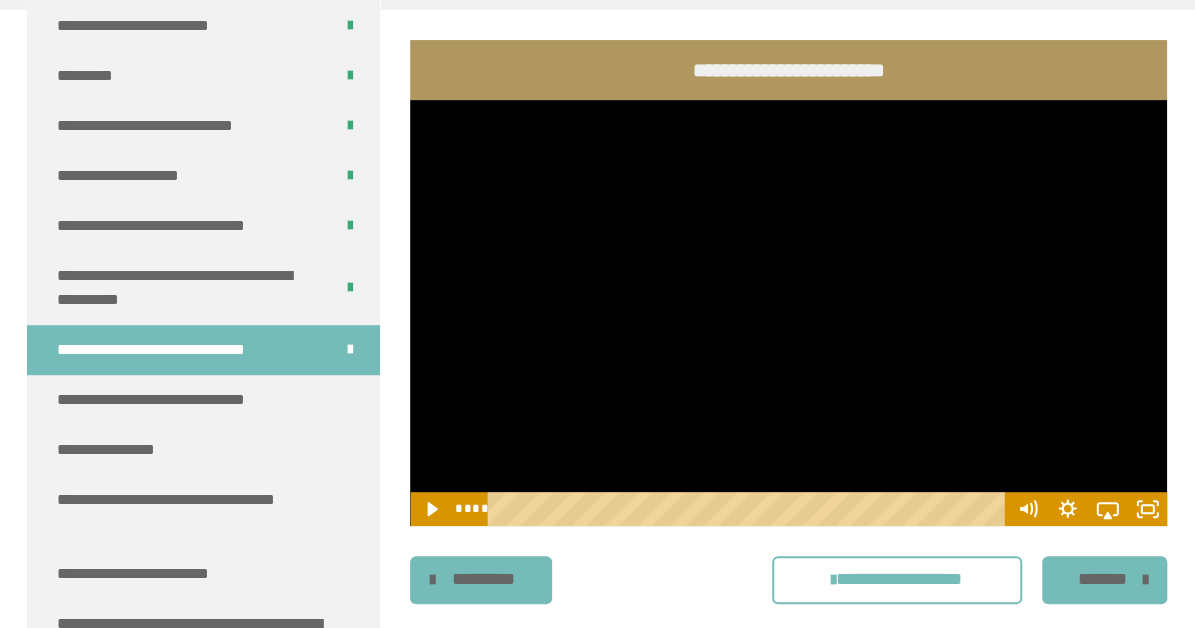 click at bounding box center [788, 313] 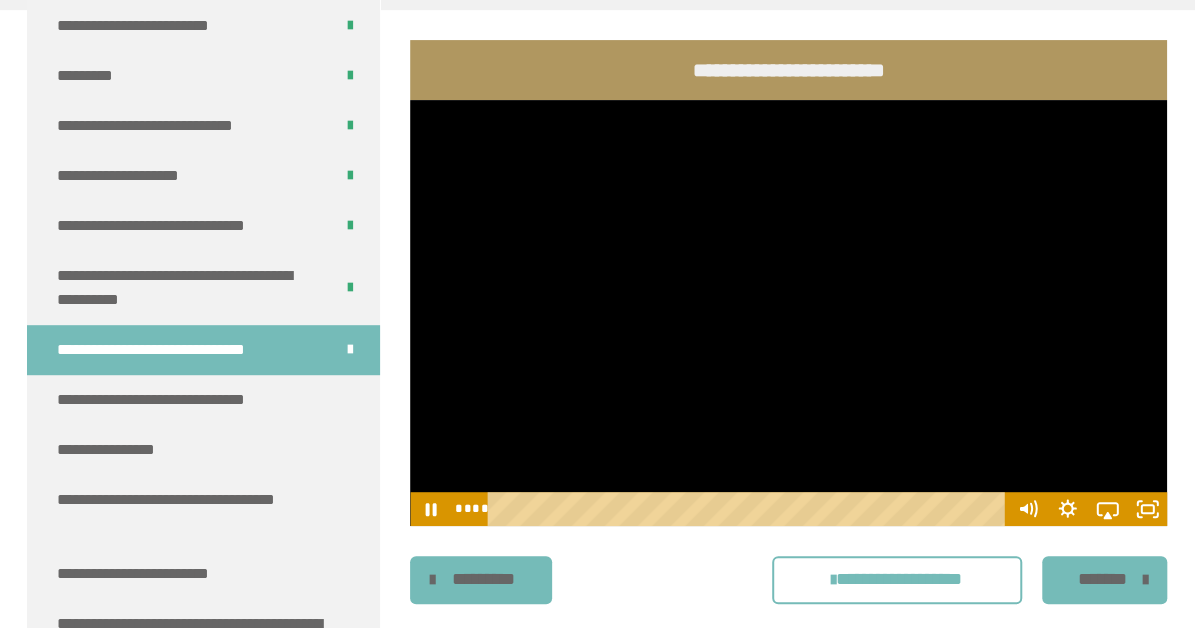 click at bounding box center [788, 313] 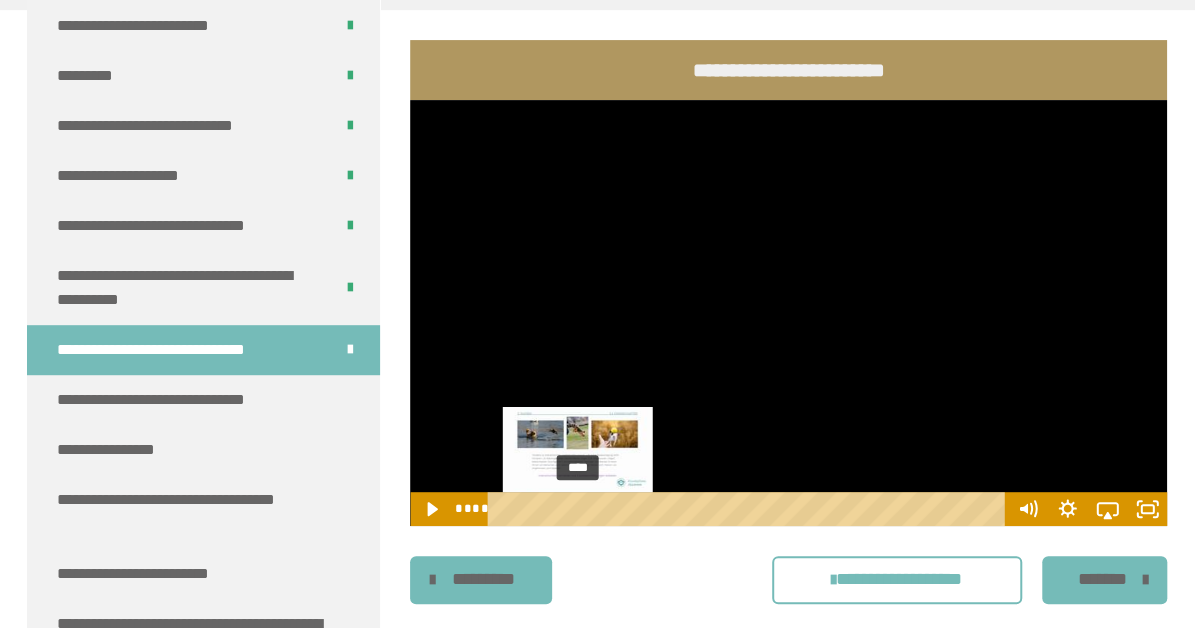 click on "****" at bounding box center (750, 509) 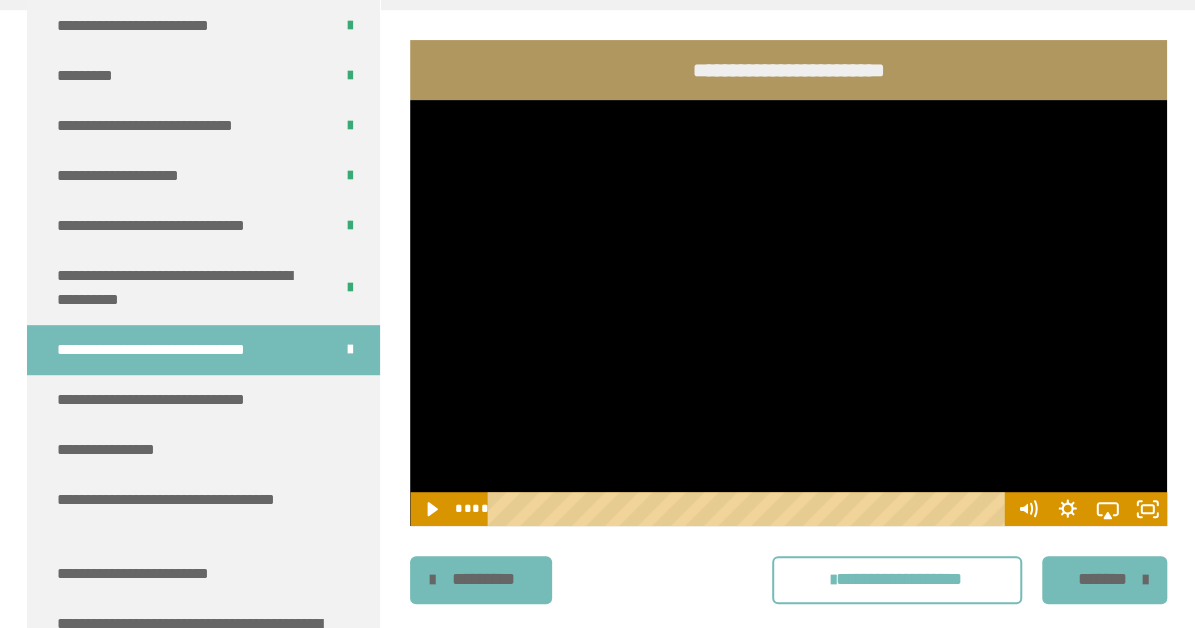 click at bounding box center (788, 313) 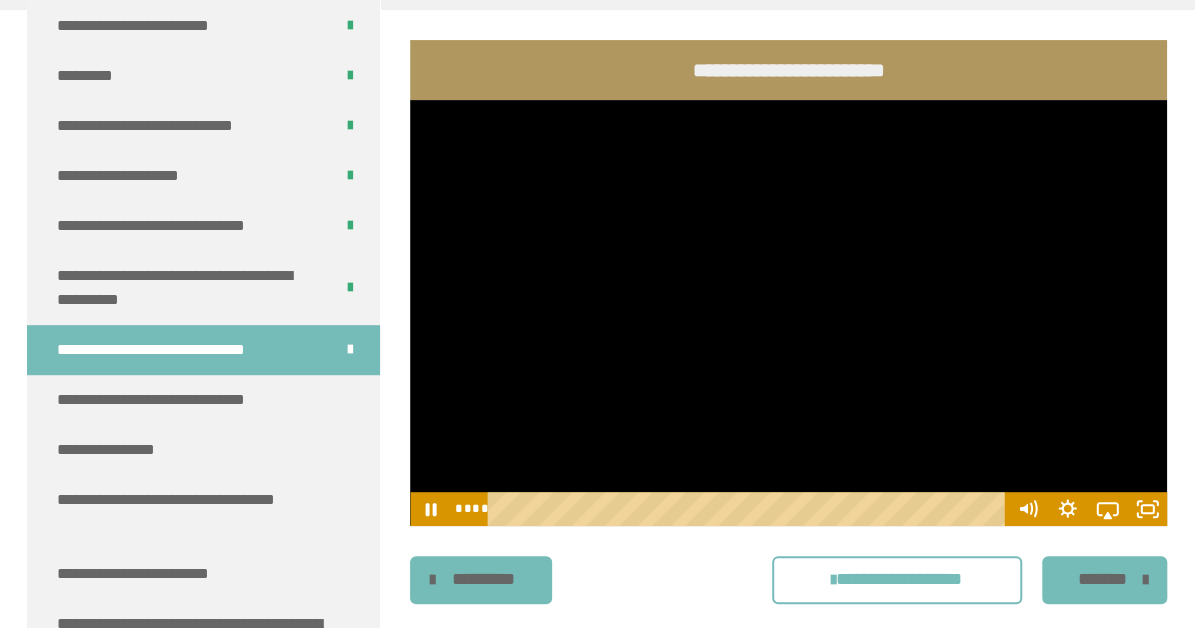 click at bounding box center (788, 313) 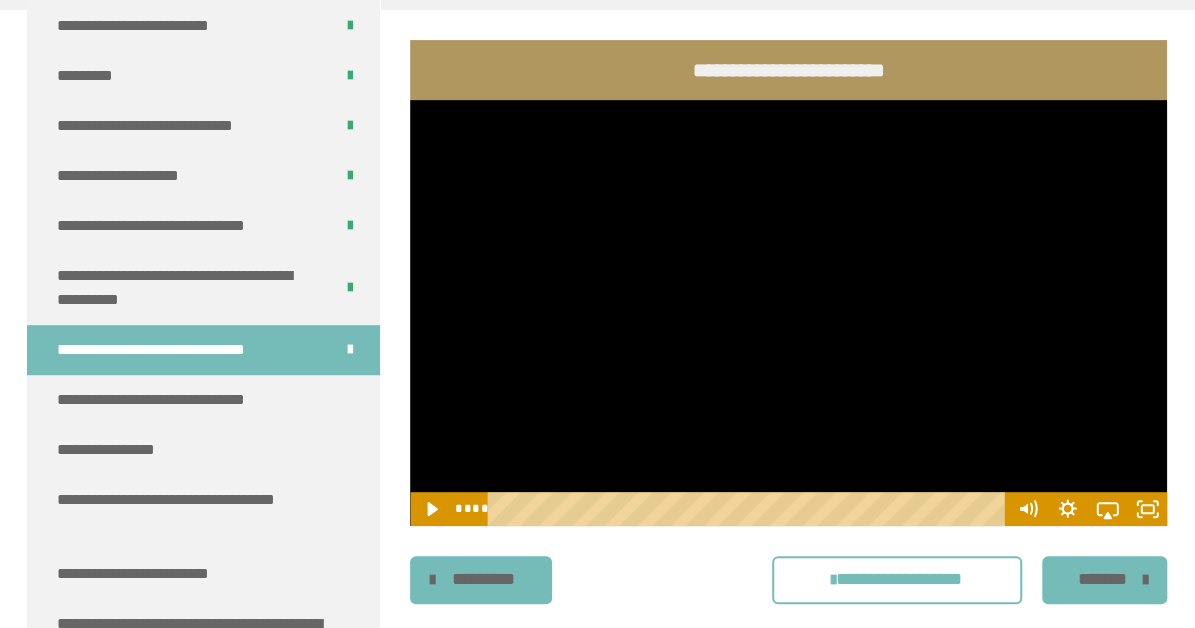 click at bounding box center [788, 313] 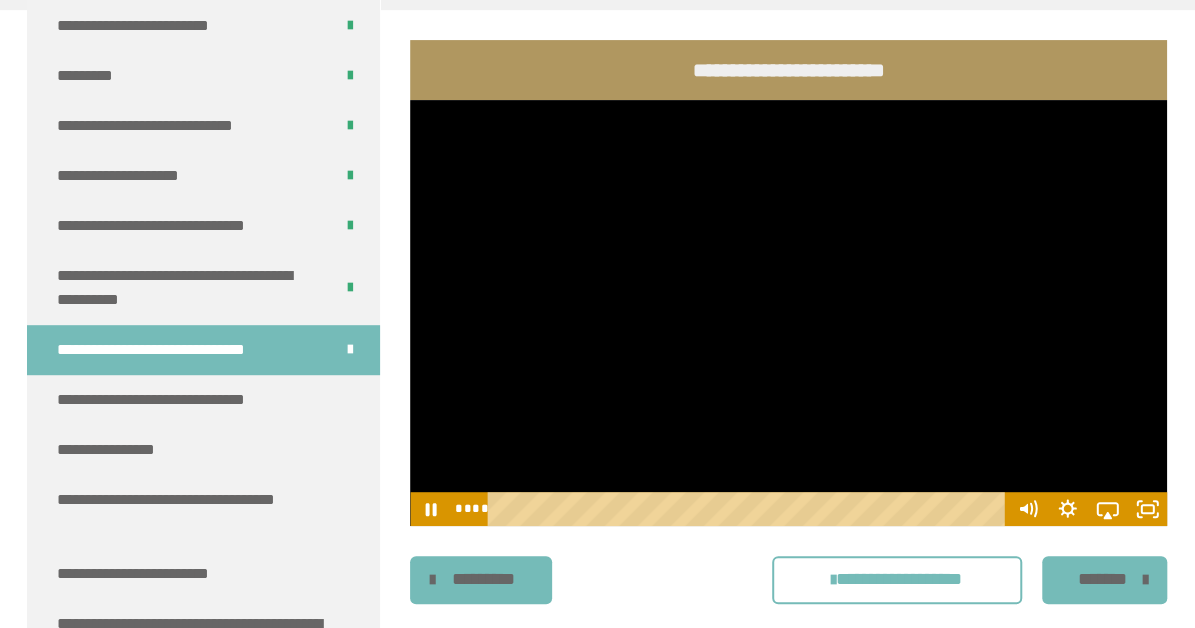 type 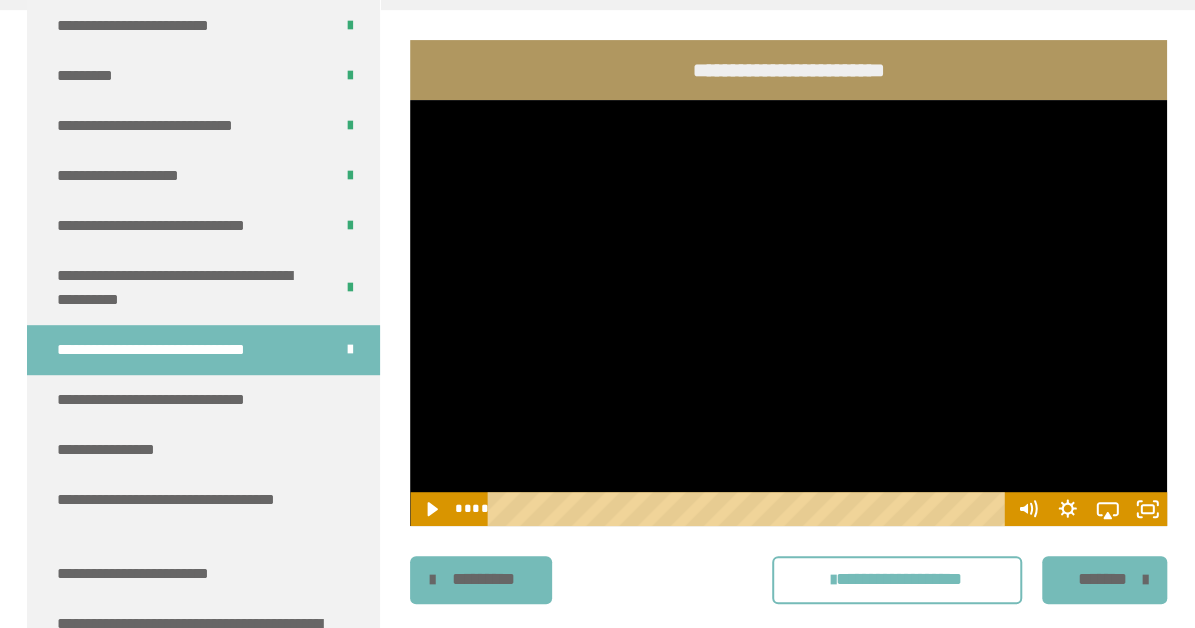 click at bounding box center [788, 313] 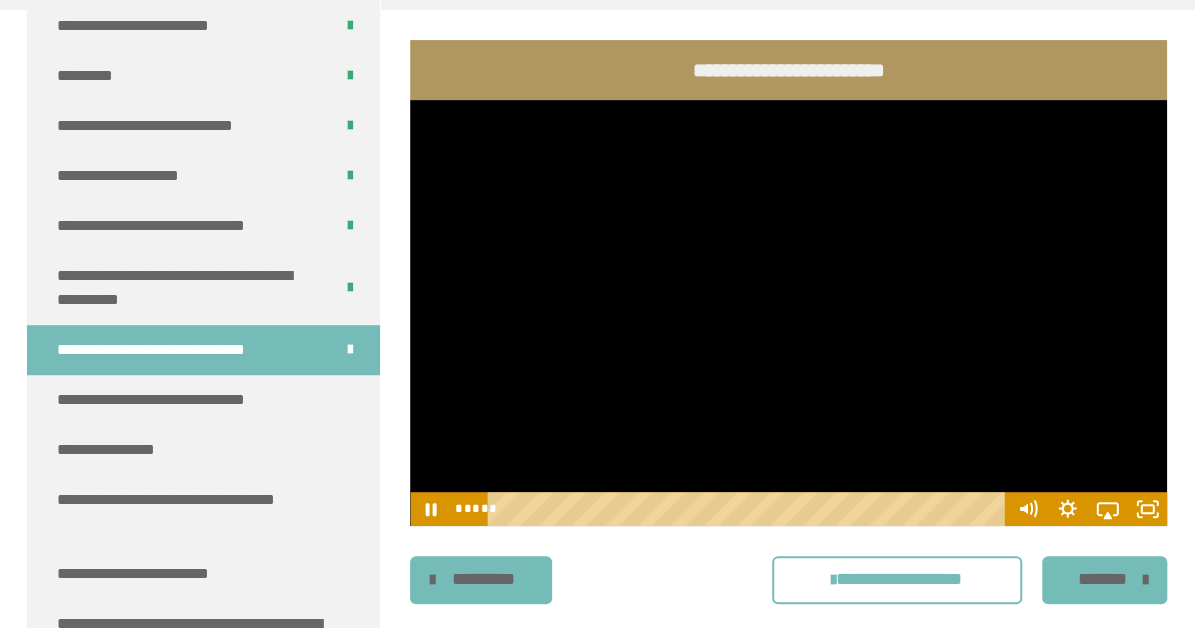 click at bounding box center [788, 313] 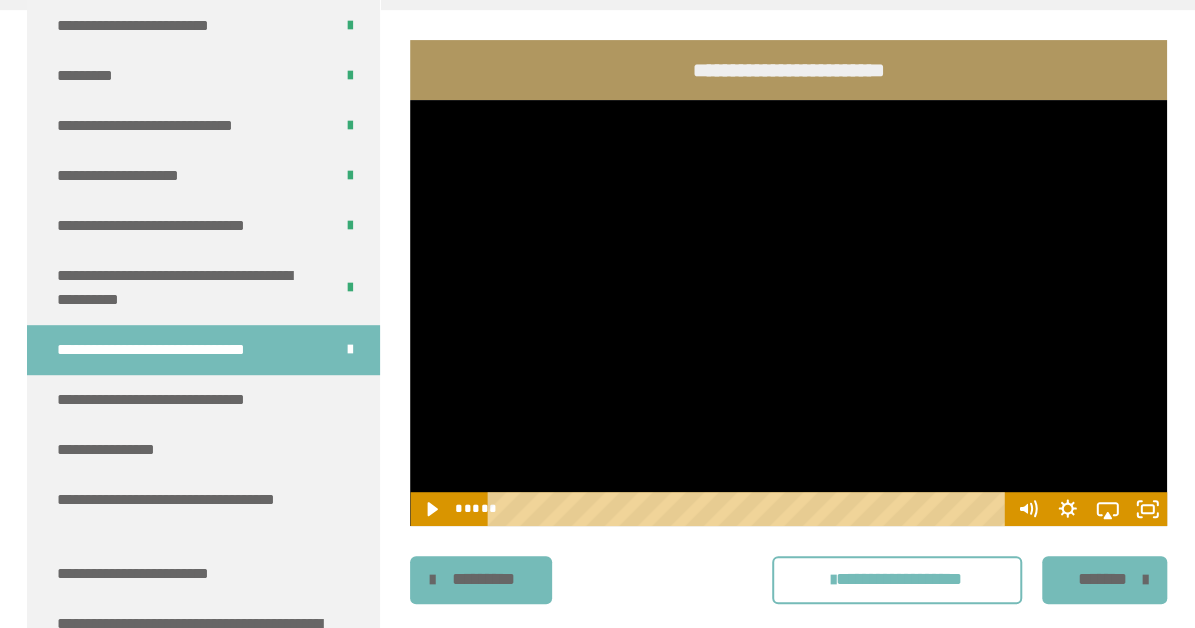 click at bounding box center (788, 313) 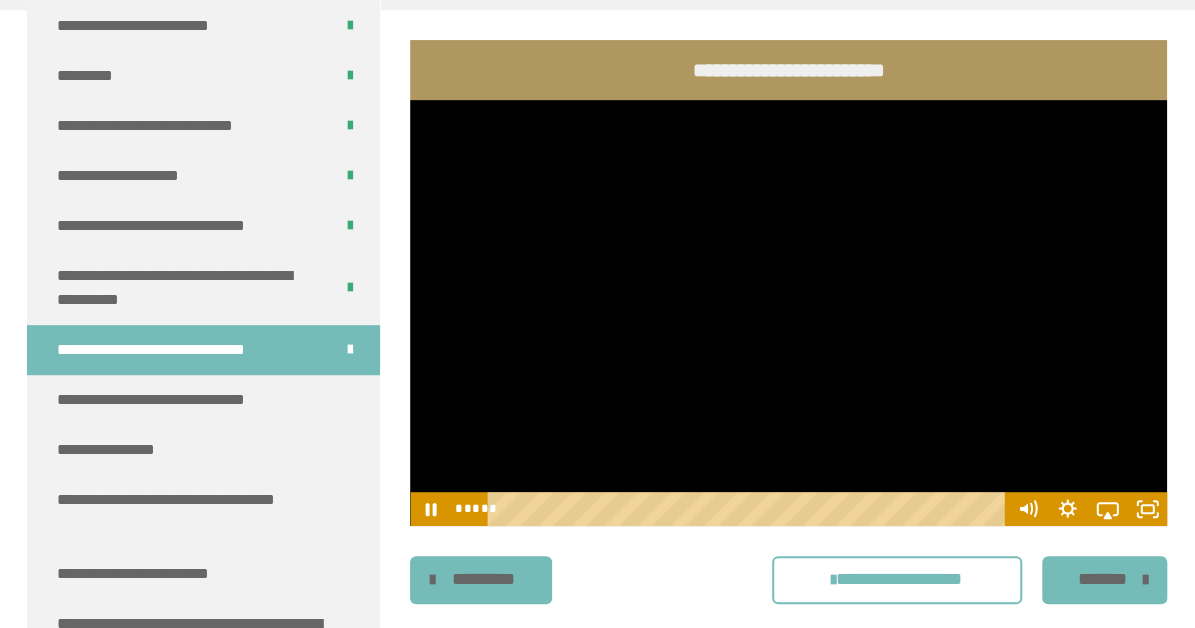 click at bounding box center [788, 313] 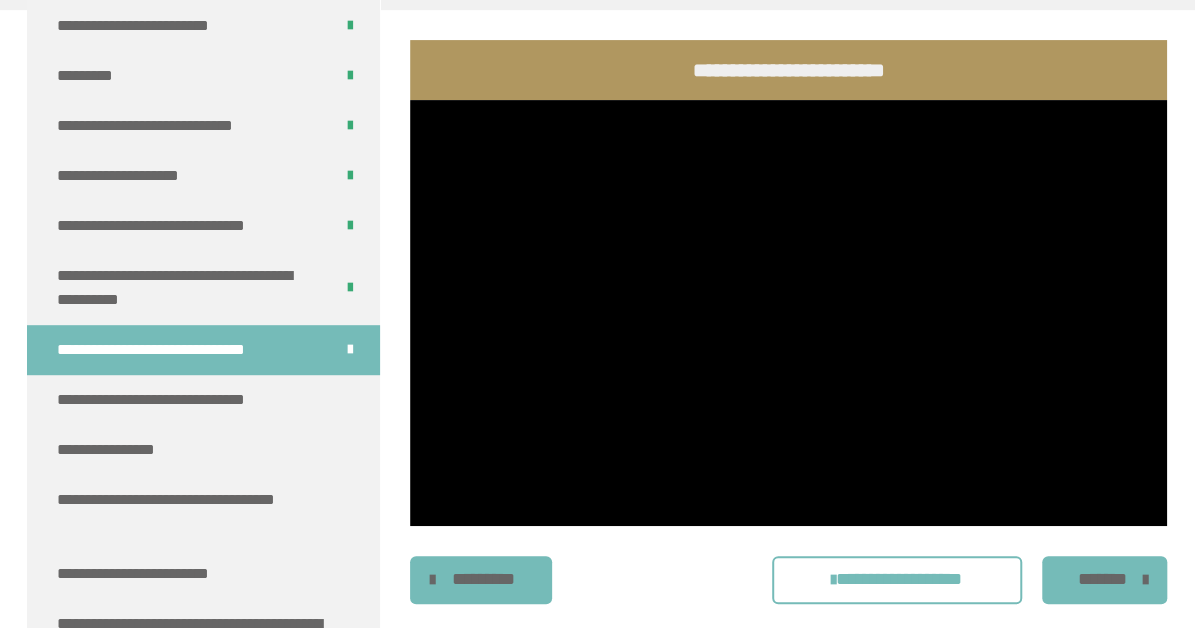 click at bounding box center (788, 313) 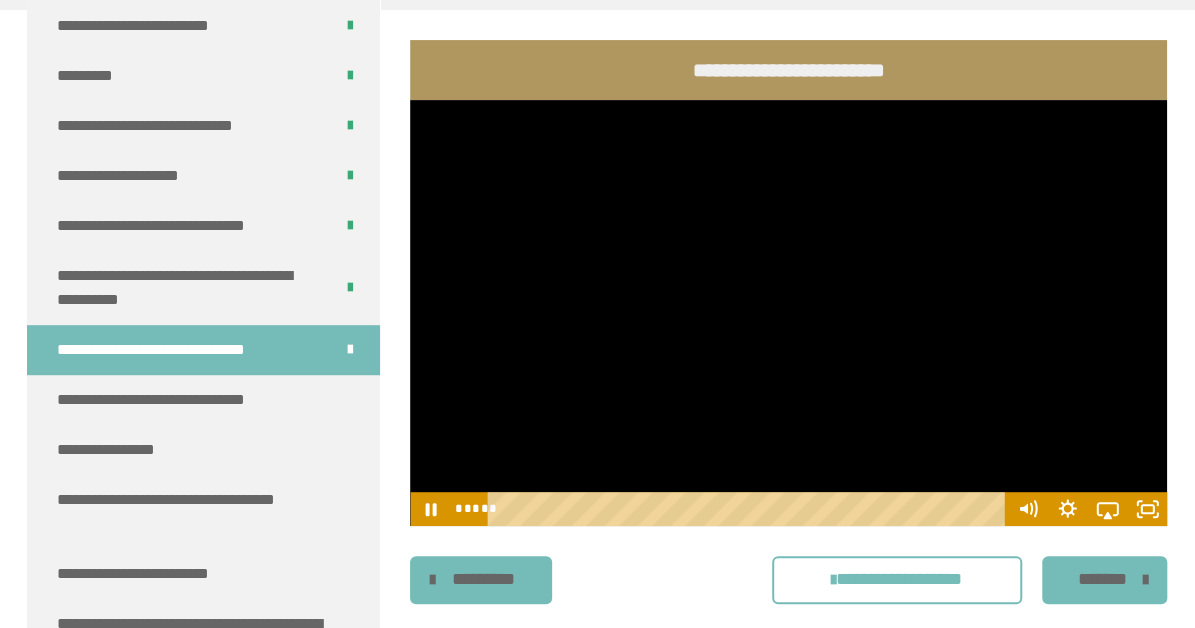 click at bounding box center (788, 313) 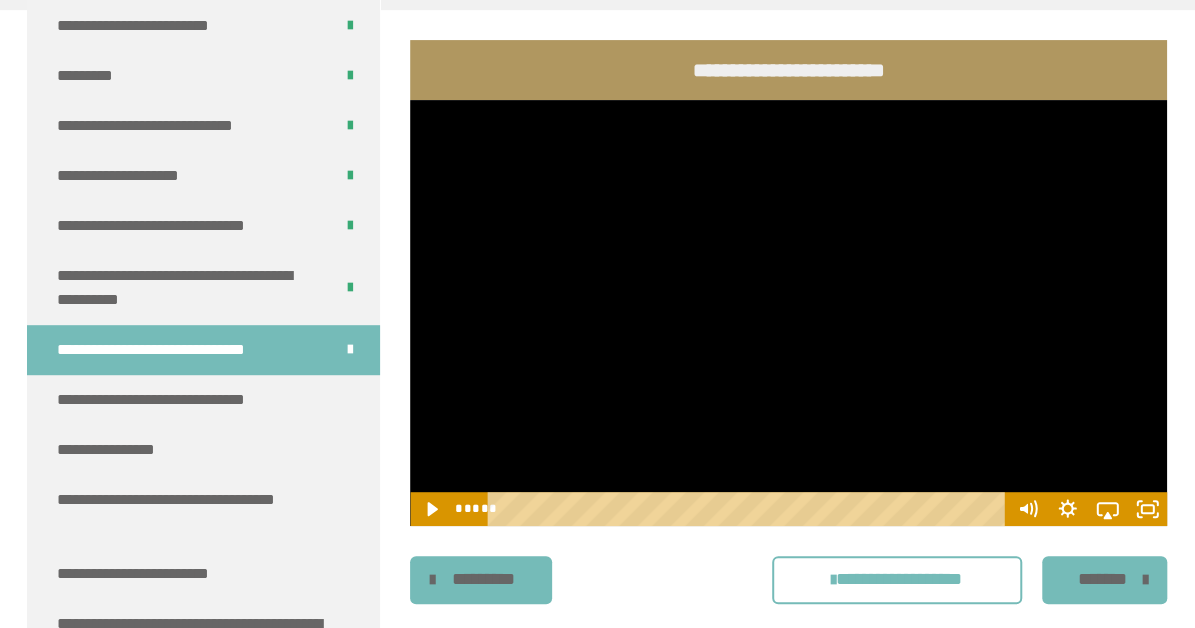 click at bounding box center [788, 313] 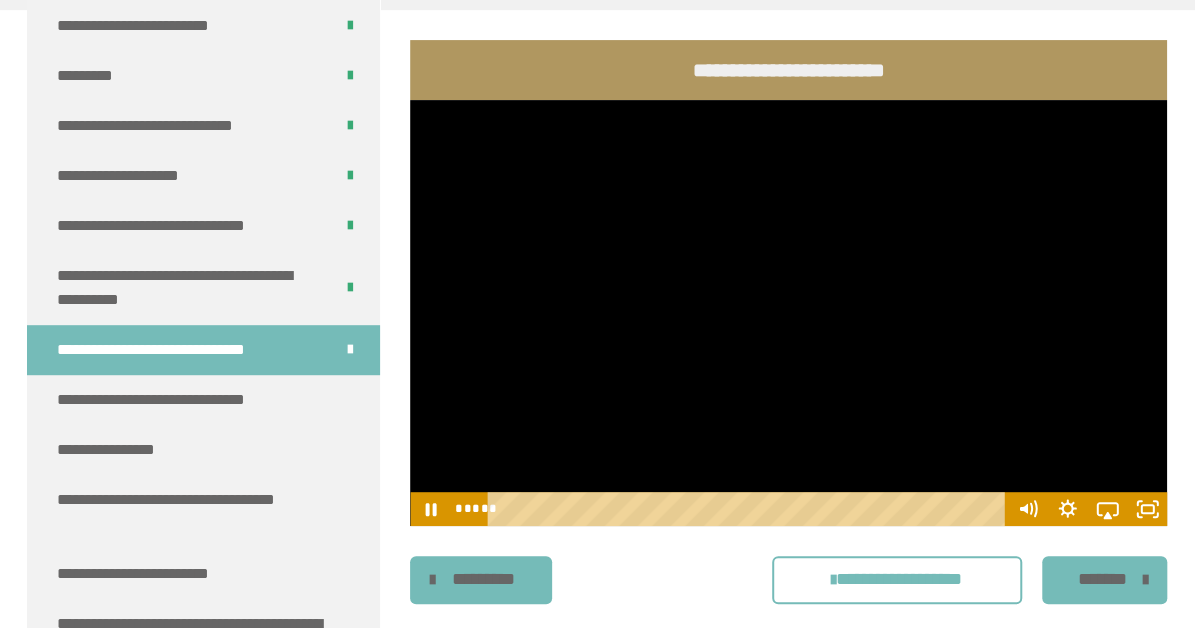 click at bounding box center [788, 313] 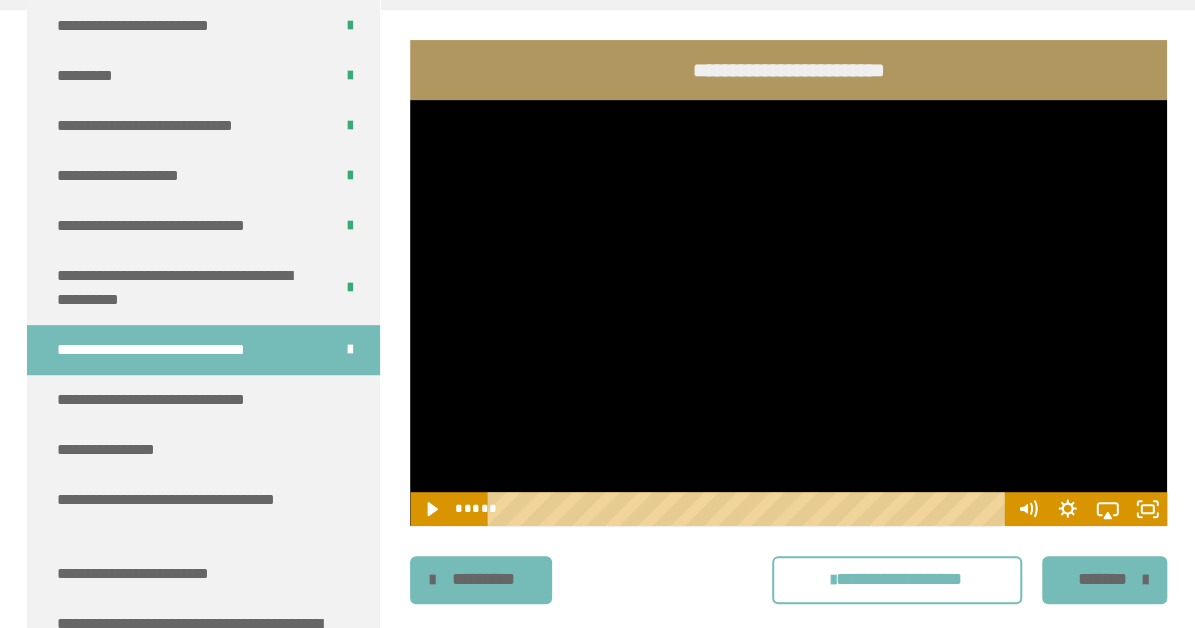 click at bounding box center (788, 313) 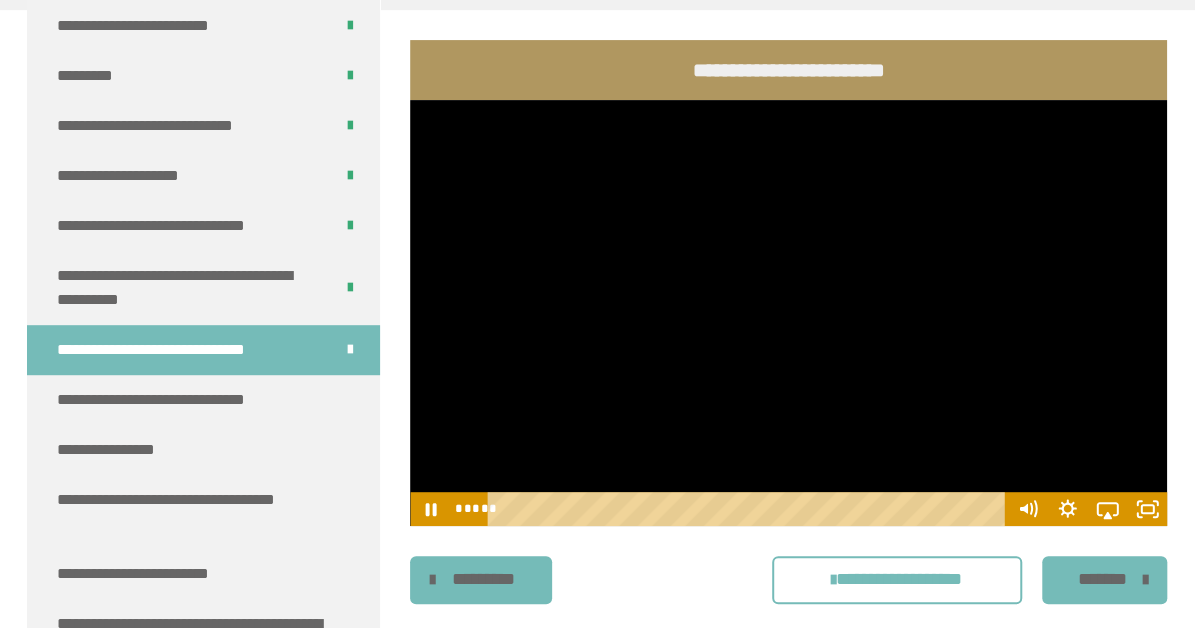 click at bounding box center (788, 313) 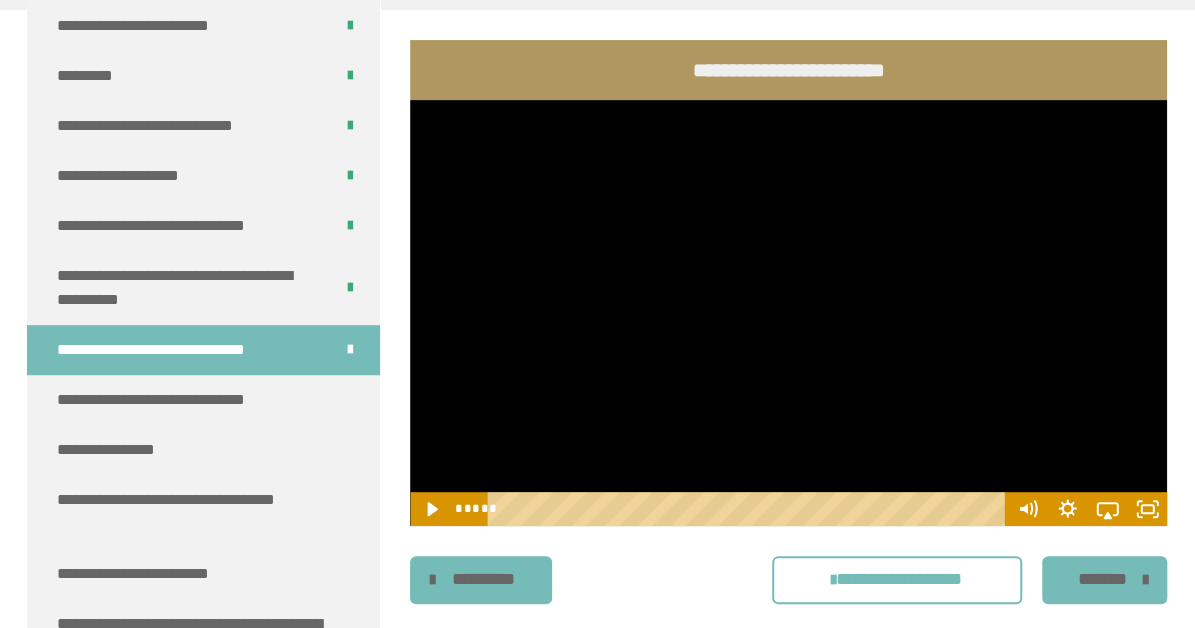click at bounding box center [788, 313] 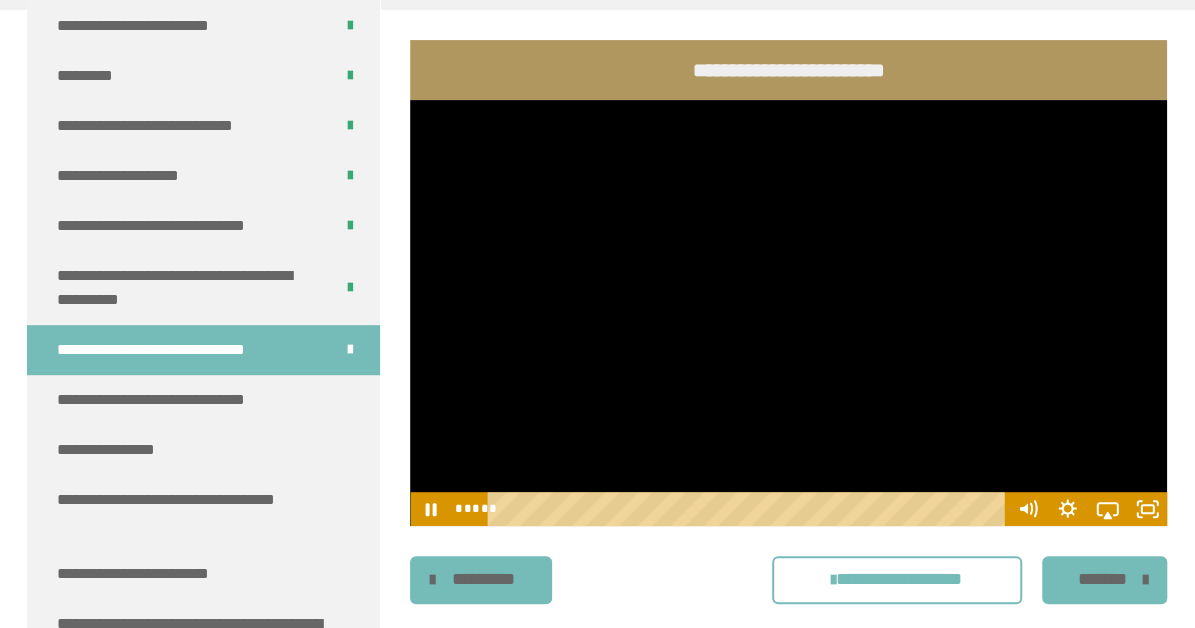 click at bounding box center (788, 313) 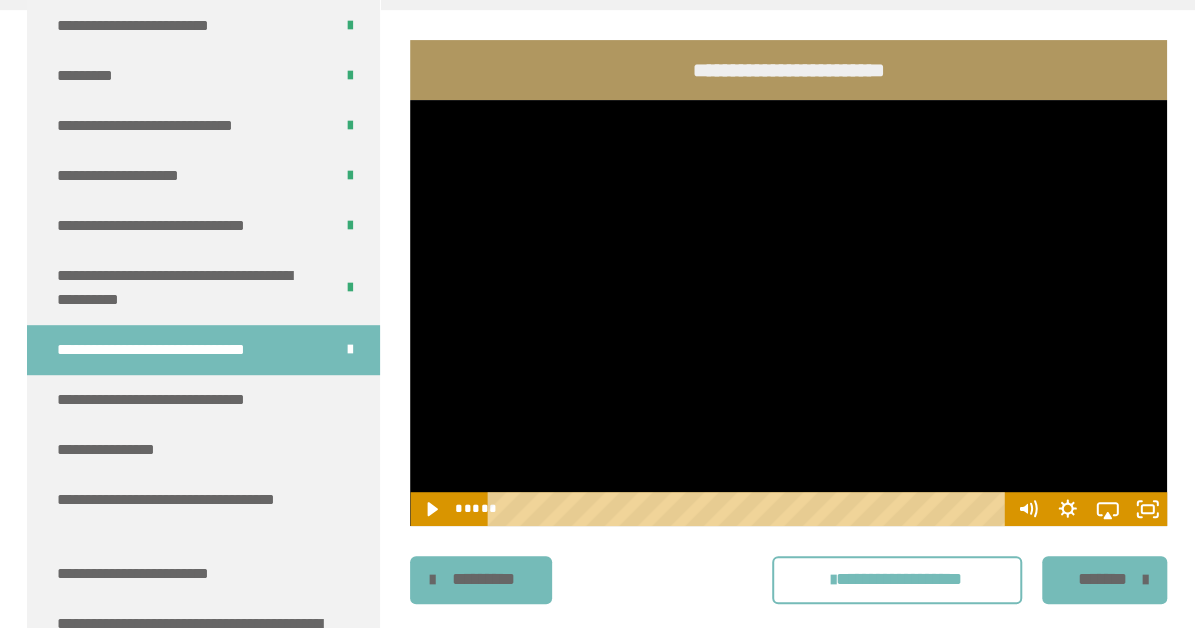 click at bounding box center [788, 313] 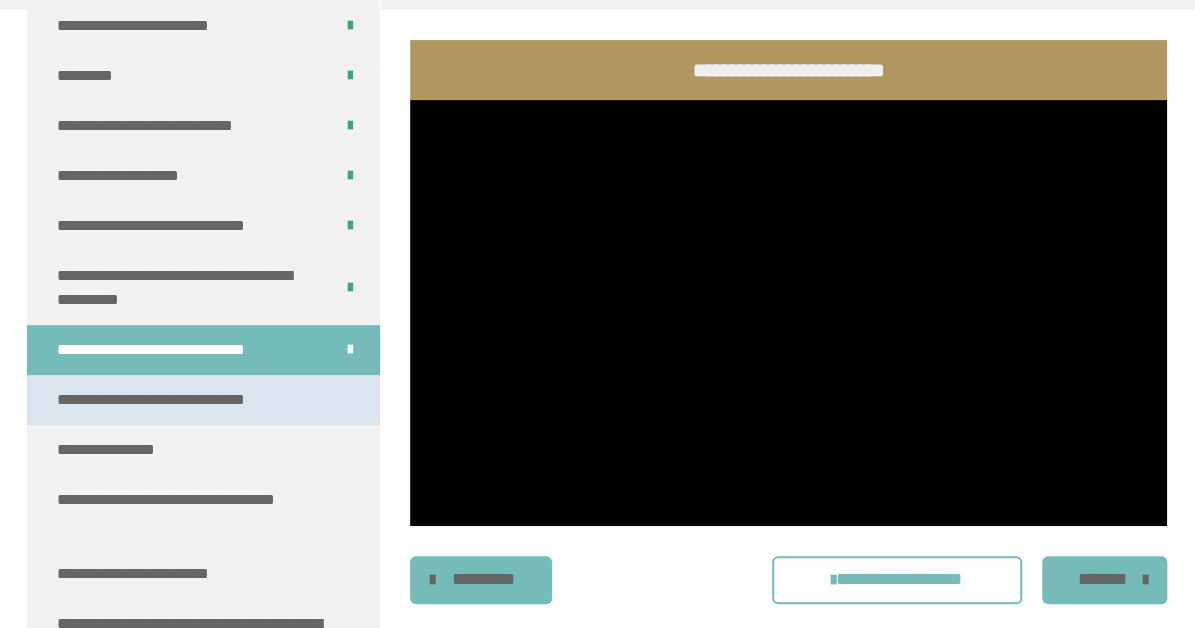 click on "**********" at bounding box center (170, 400) 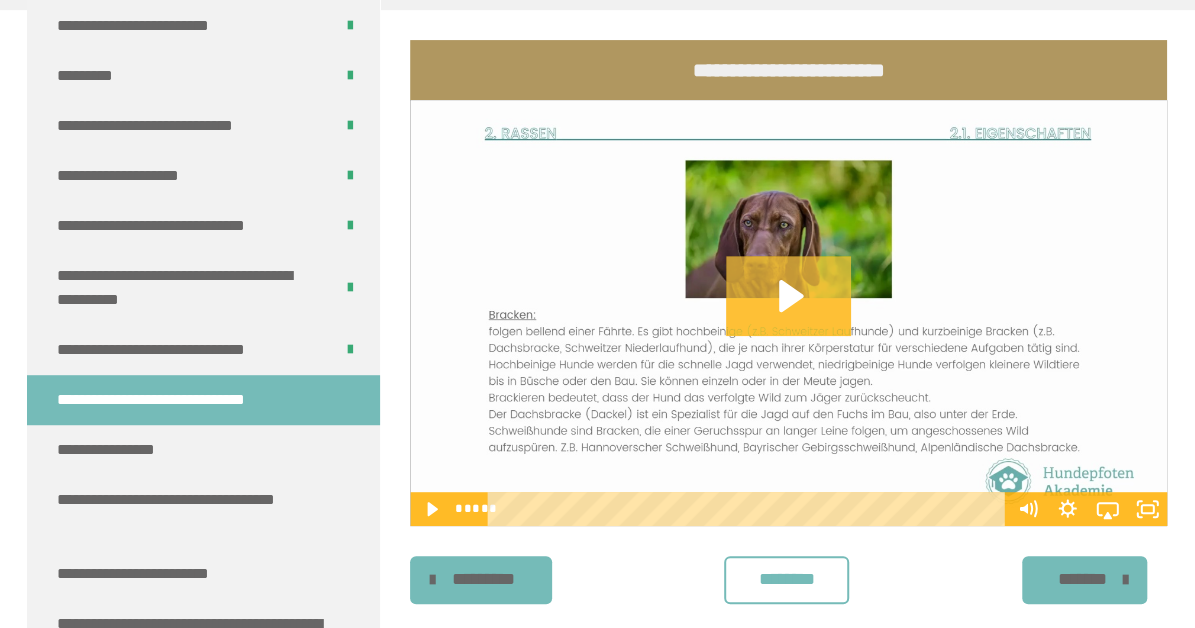 click 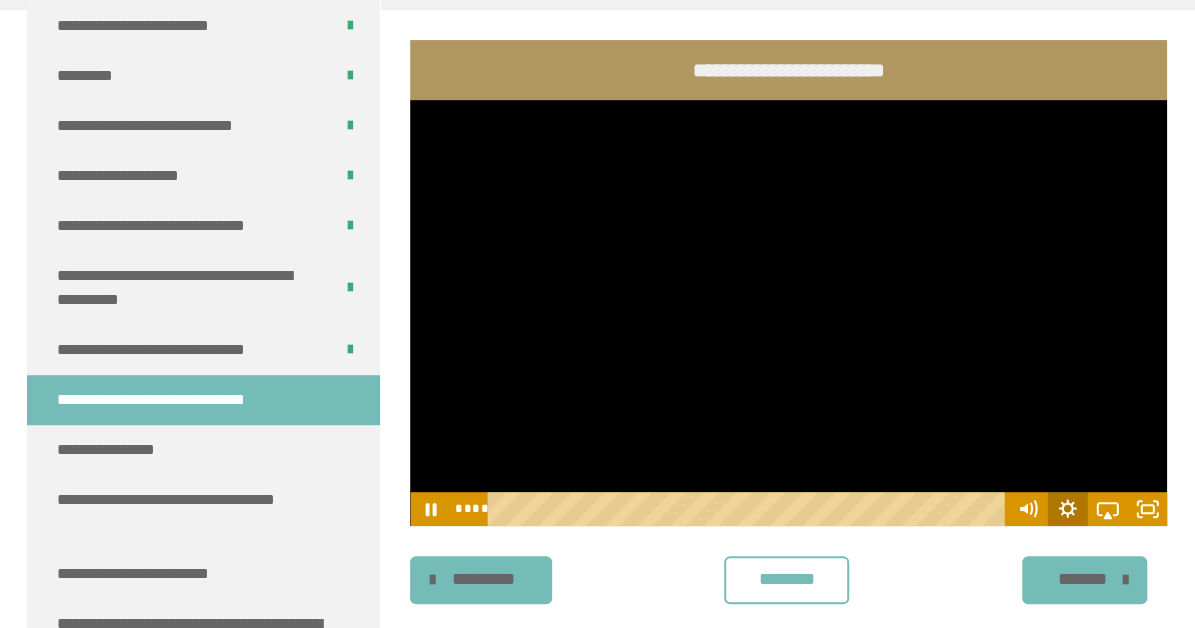 click 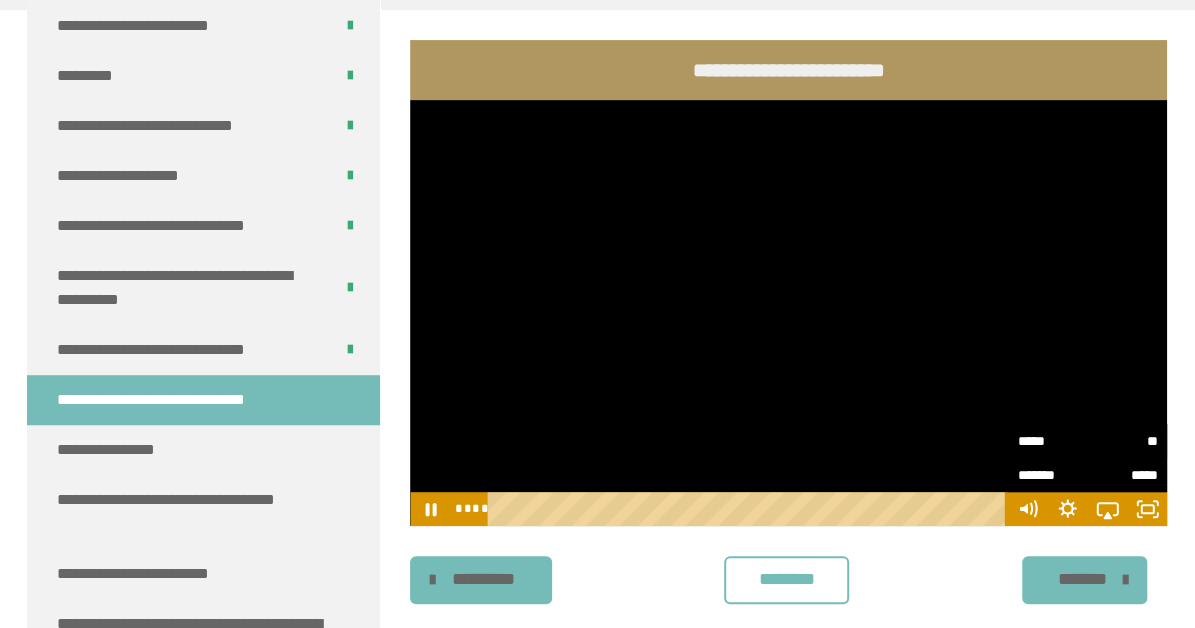 click on "*****" at bounding box center (1052, 441) 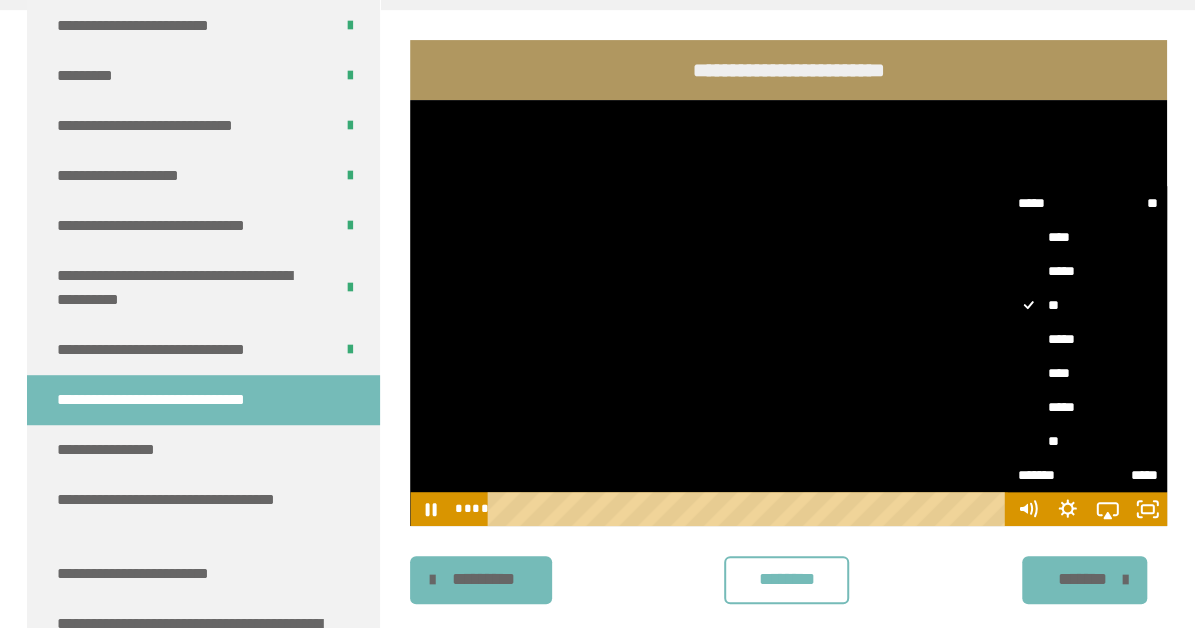 click on "**" at bounding box center (1087, 441) 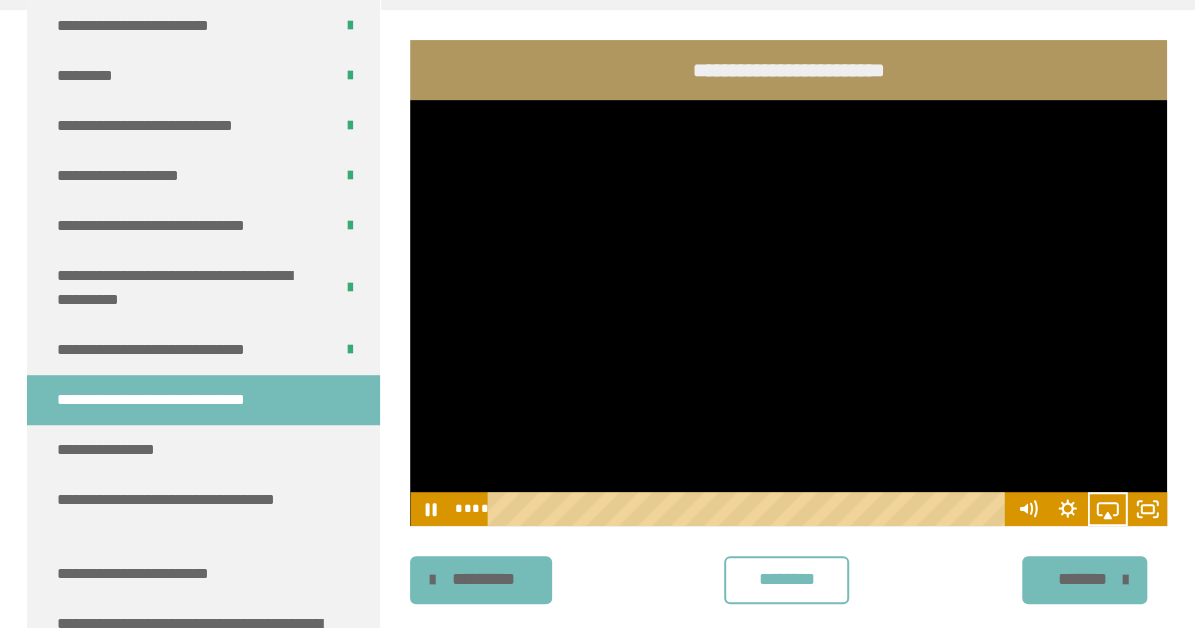 click on "********" at bounding box center [786, 579] 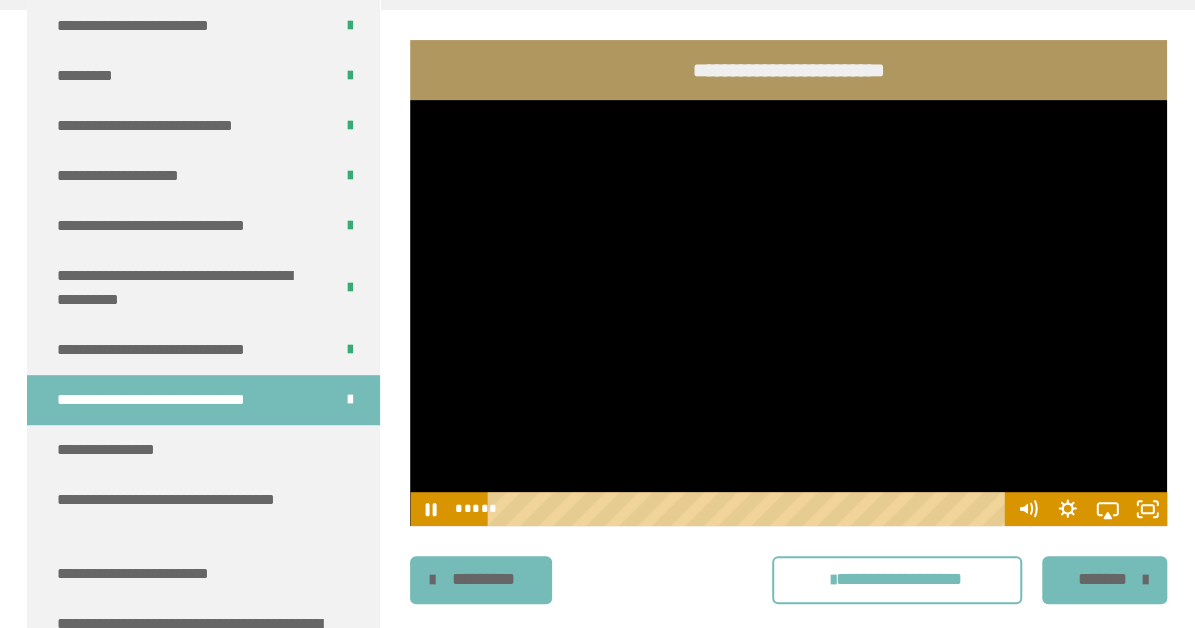 click at bounding box center [788, 313] 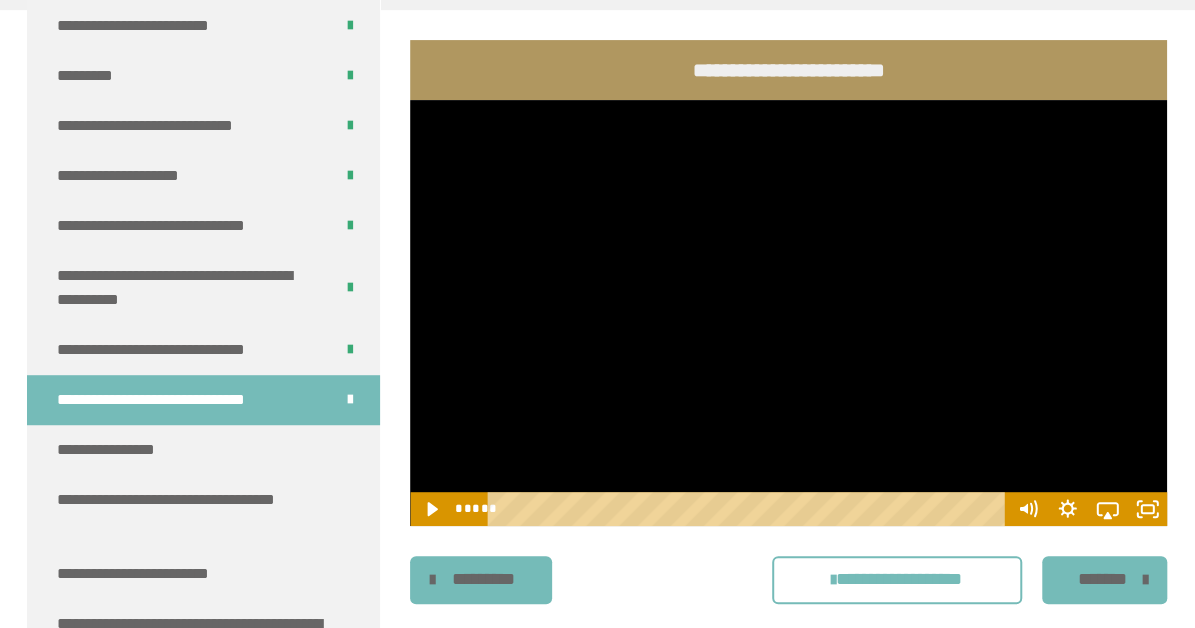 click at bounding box center [788, 313] 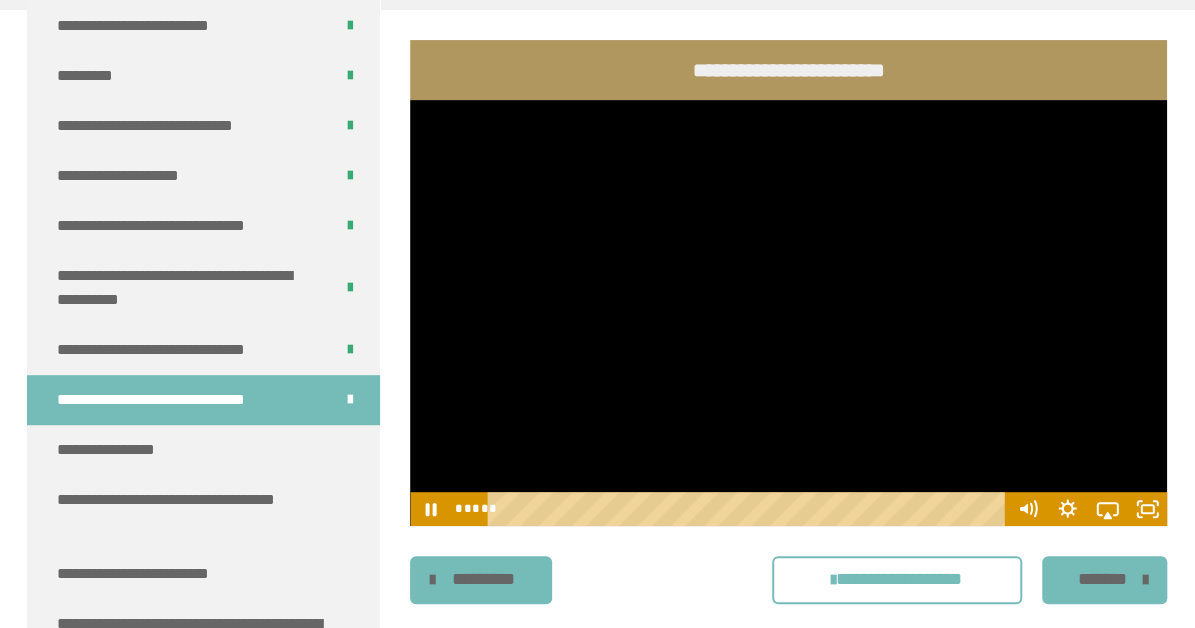 click at bounding box center (788, 313) 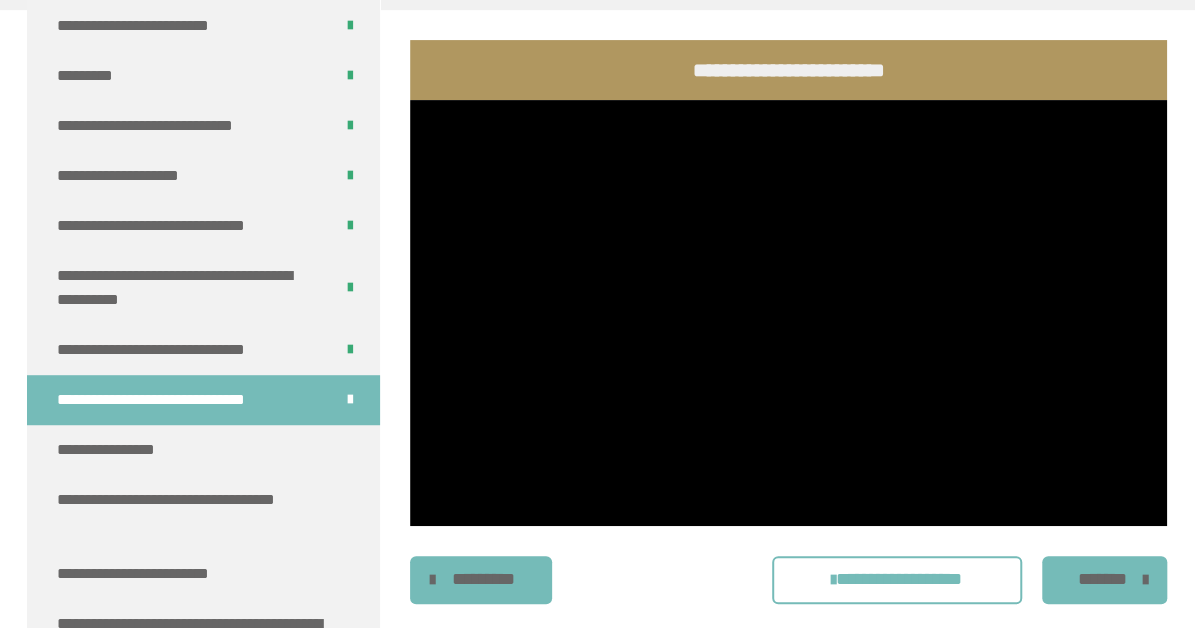 click at bounding box center [788, 313] 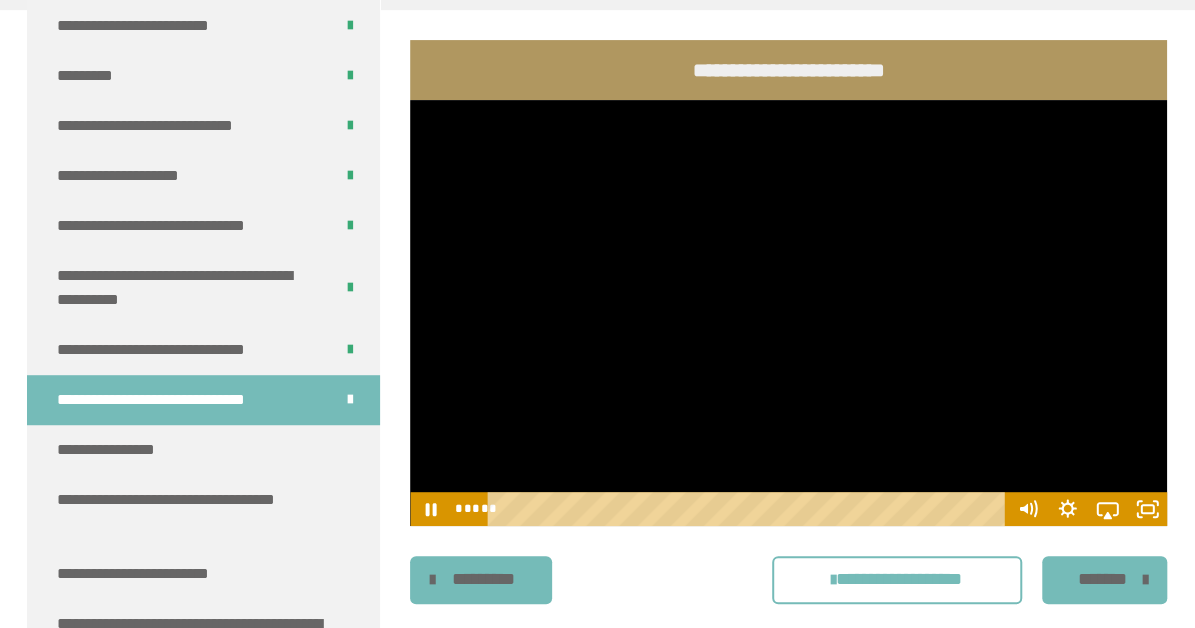 click at bounding box center [788, 313] 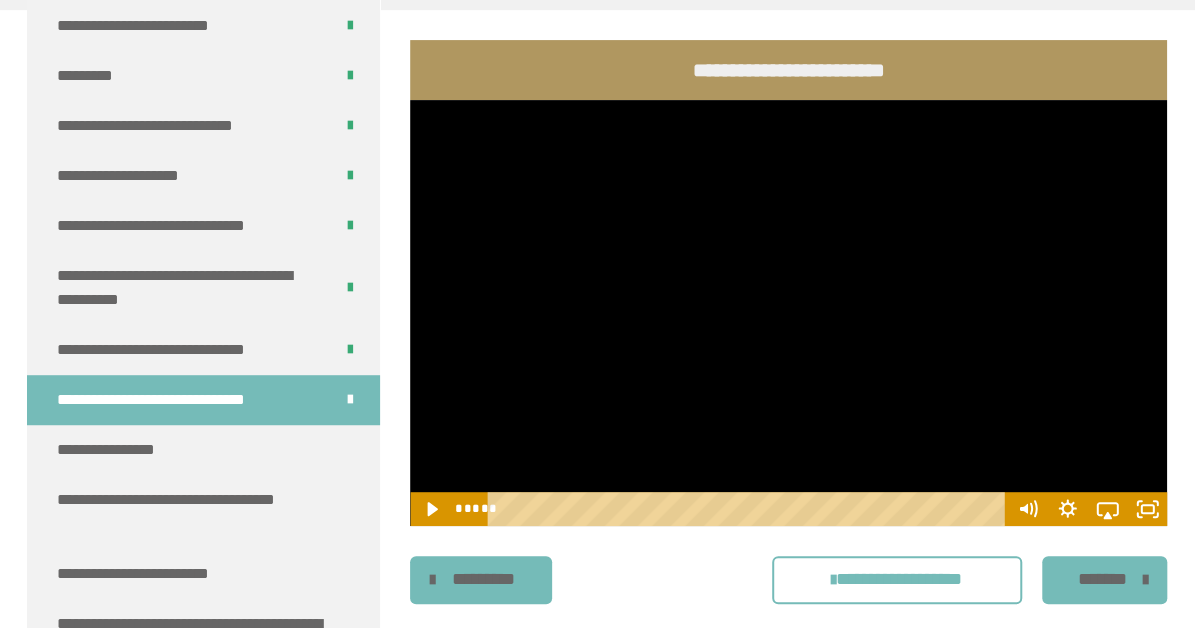 click at bounding box center (788, 313) 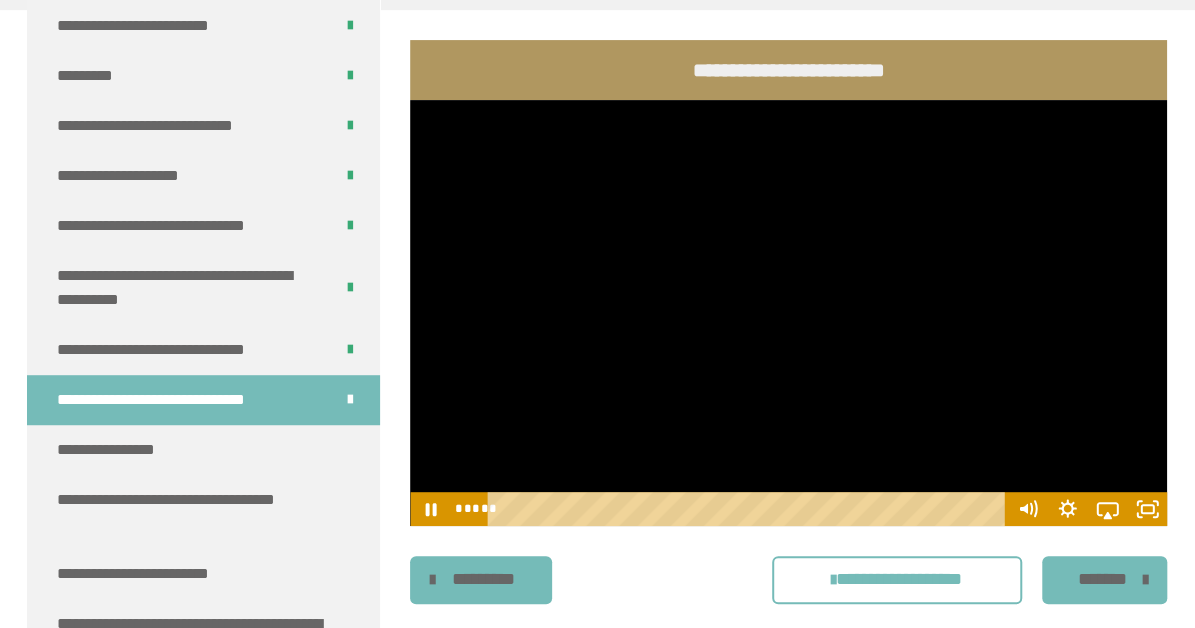 click at bounding box center (788, 313) 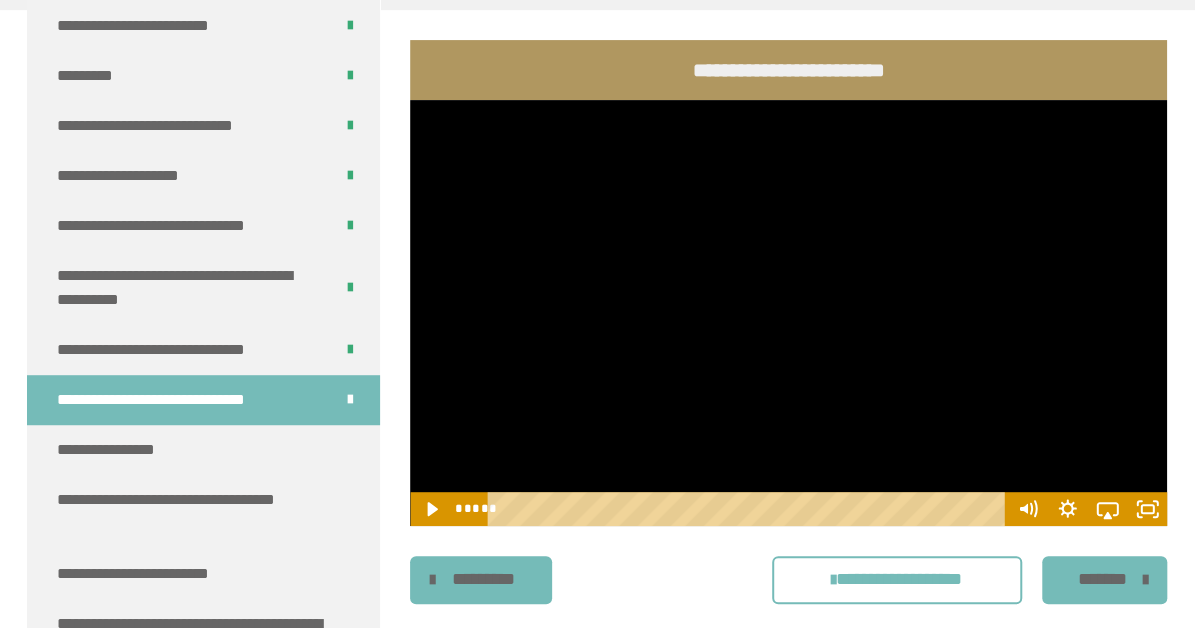 click at bounding box center [788, 313] 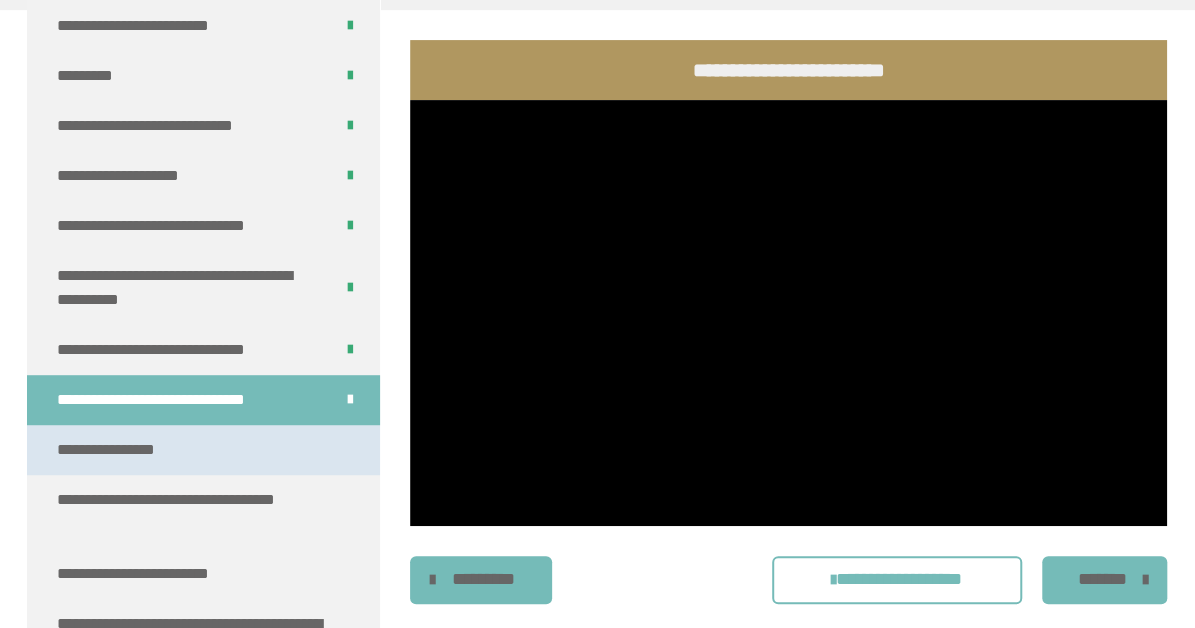 click on "**********" at bounding box center [203, 450] 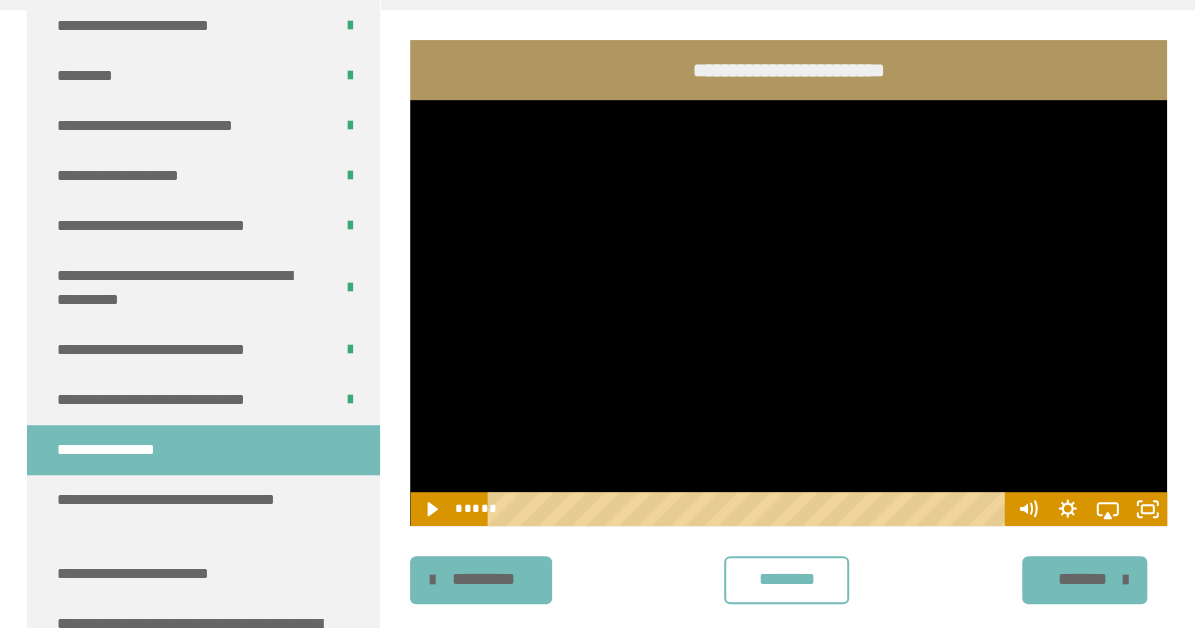 click at bounding box center (788, 313) 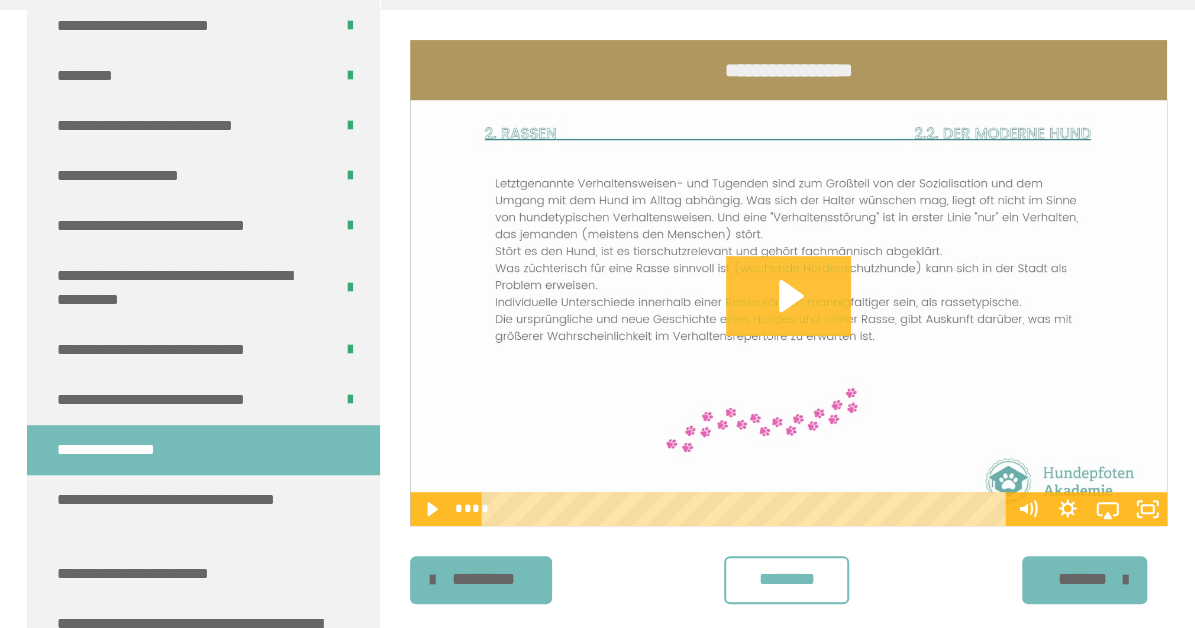 click 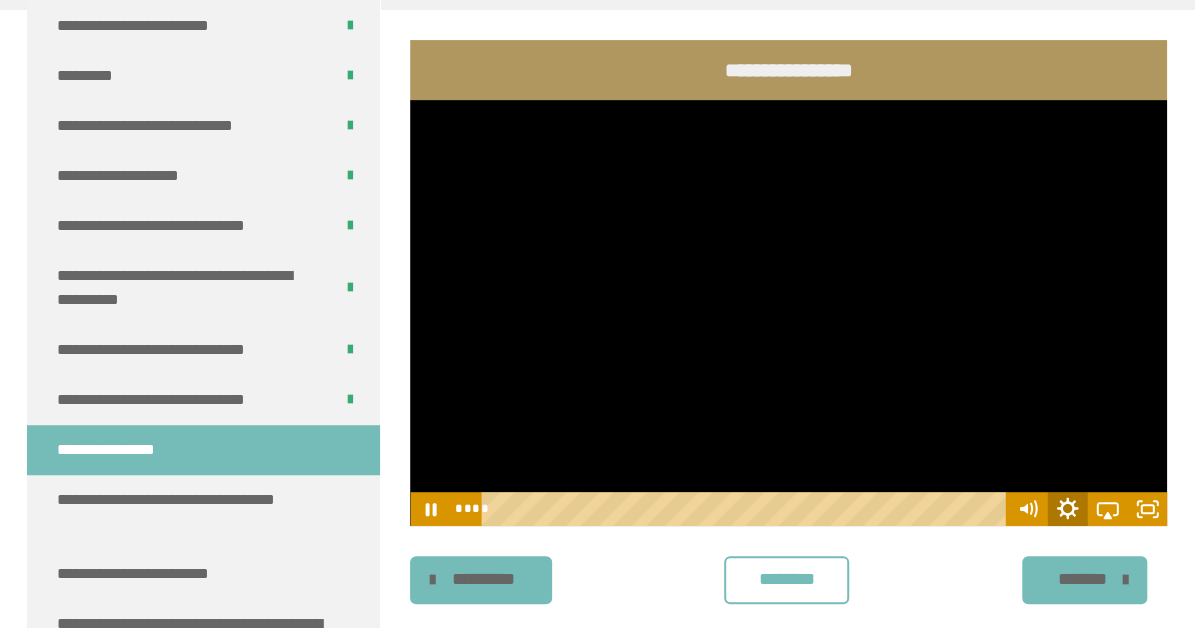 click 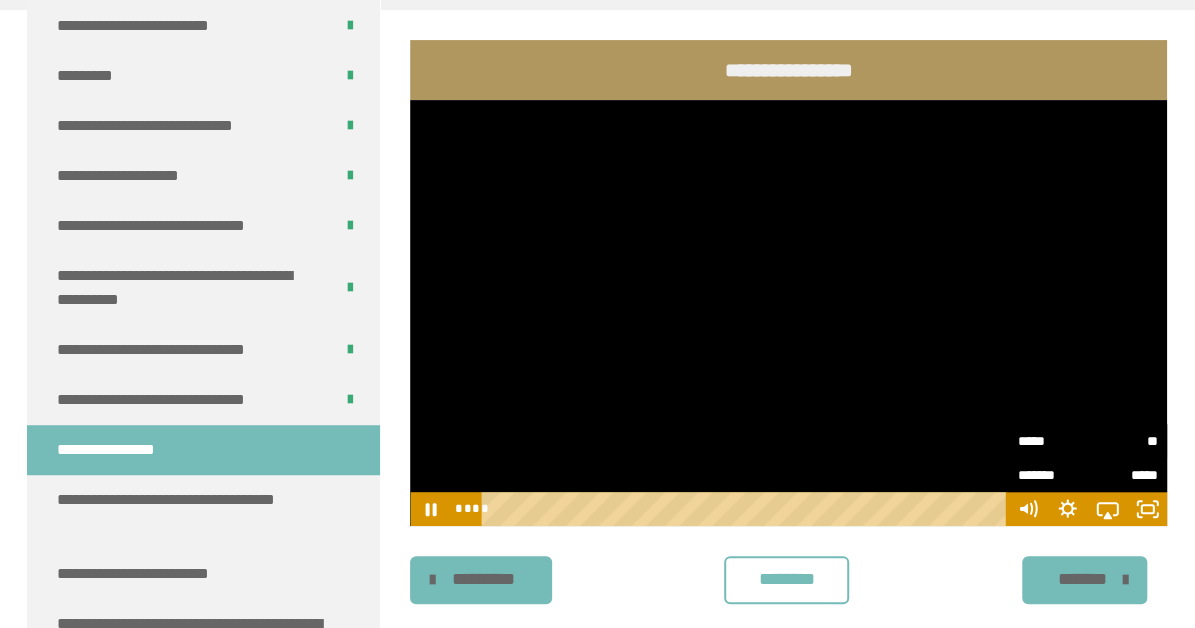 click on "*****" at bounding box center [1052, 441] 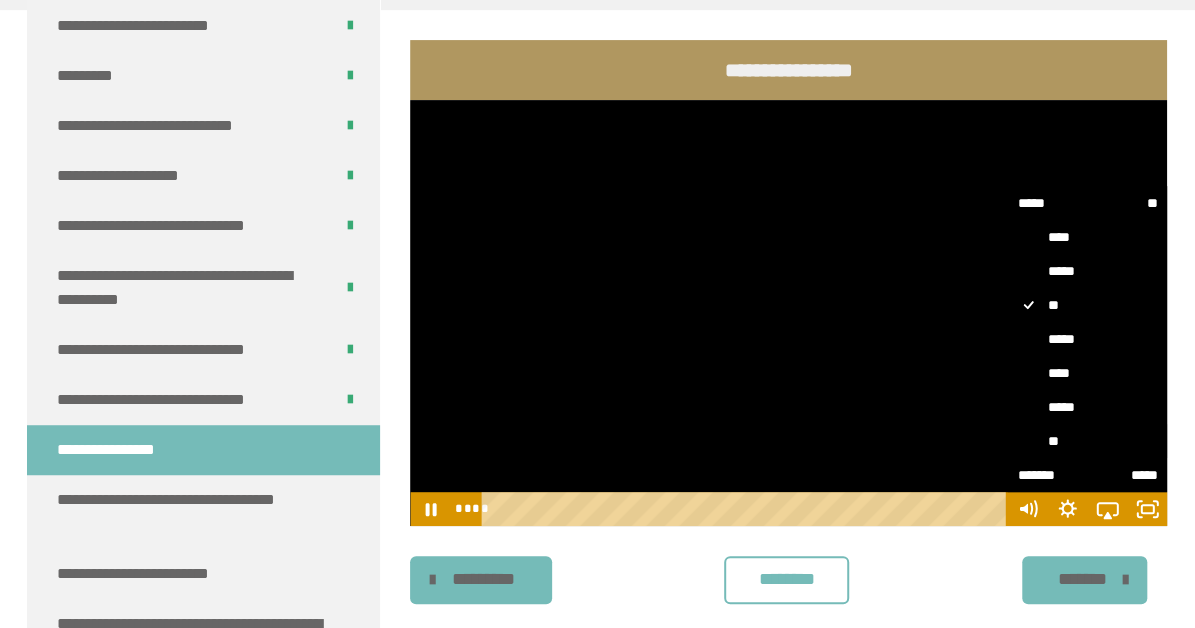 click on "**" at bounding box center (1087, 441) 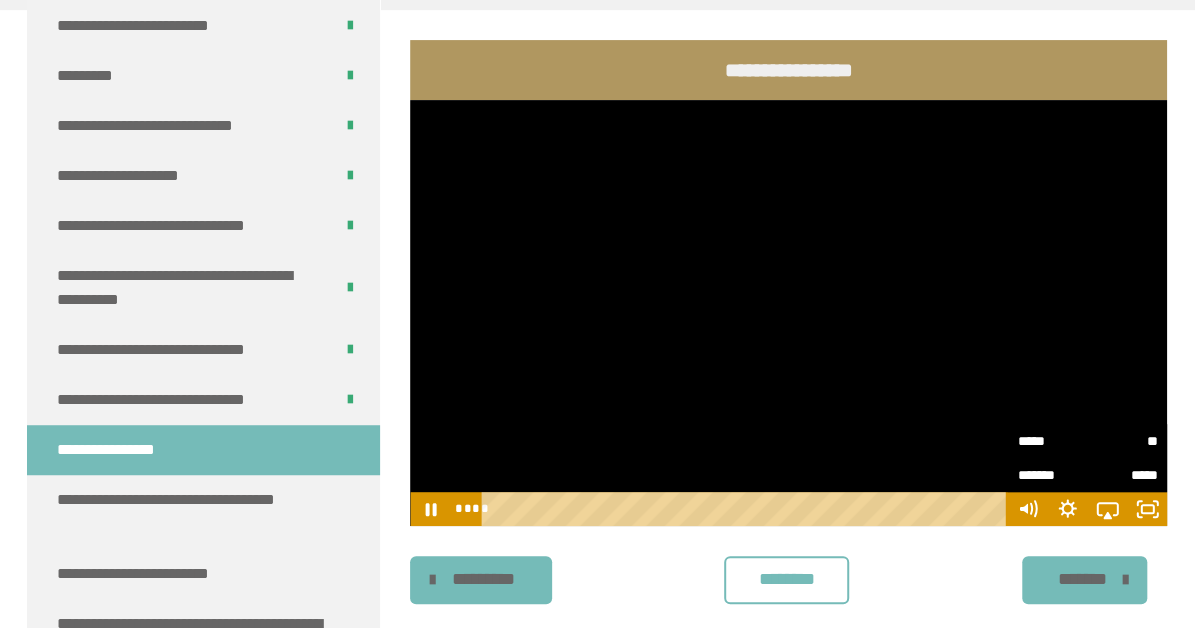click on "********" at bounding box center (786, 579) 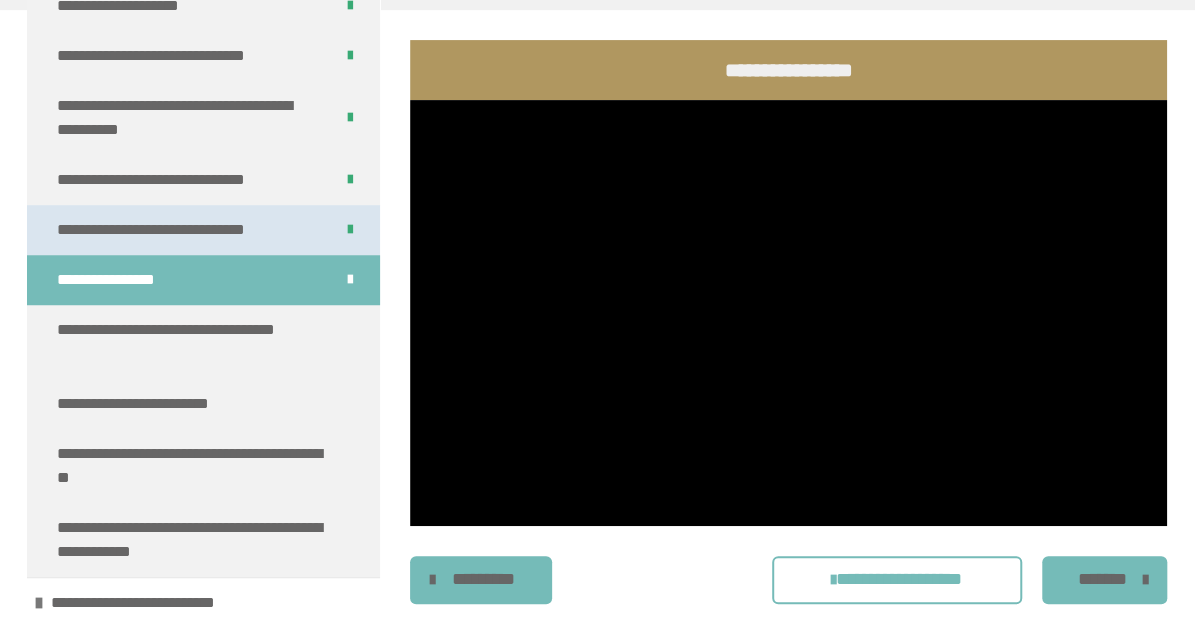 scroll, scrollTop: 7747, scrollLeft: 0, axis: vertical 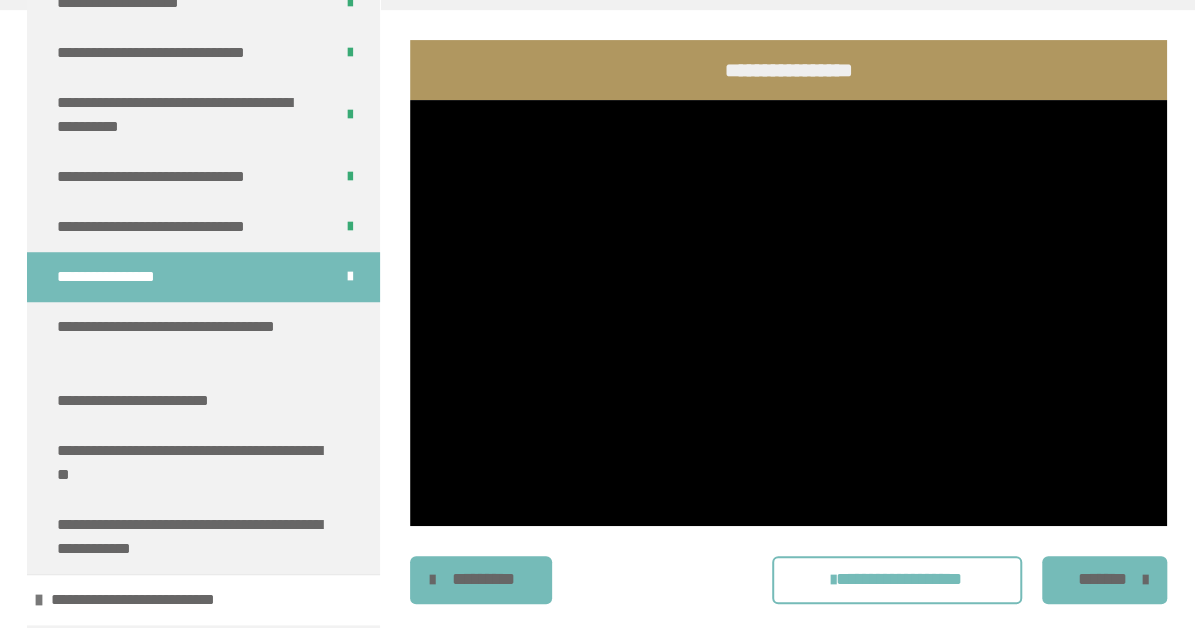 click on "*******" at bounding box center (1102, 579) 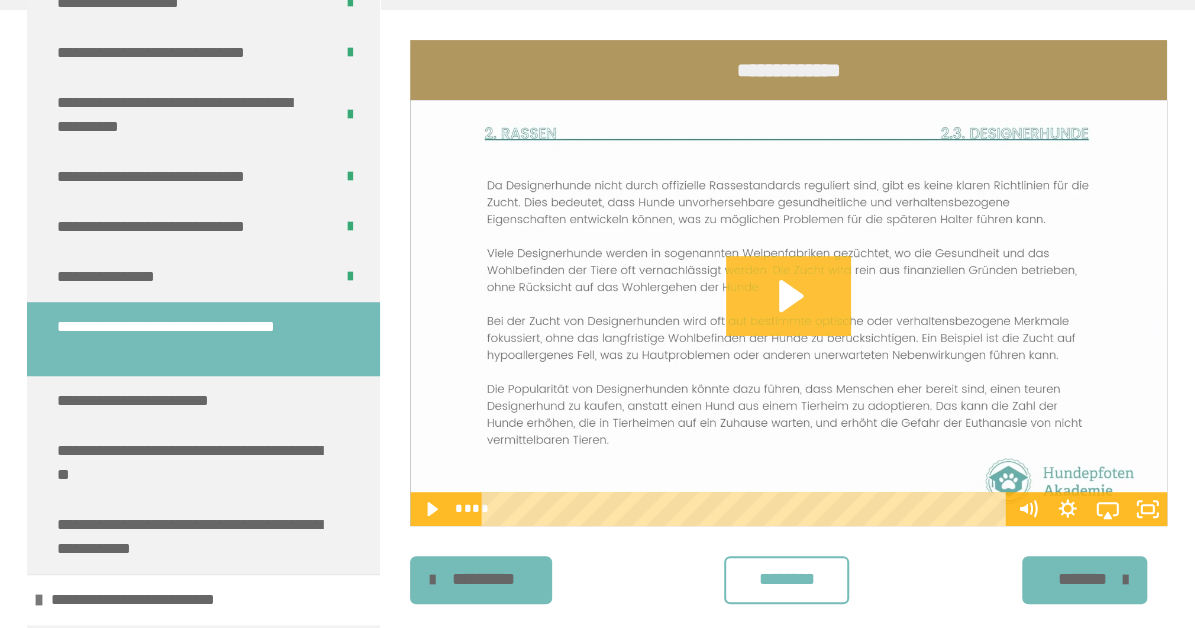 click 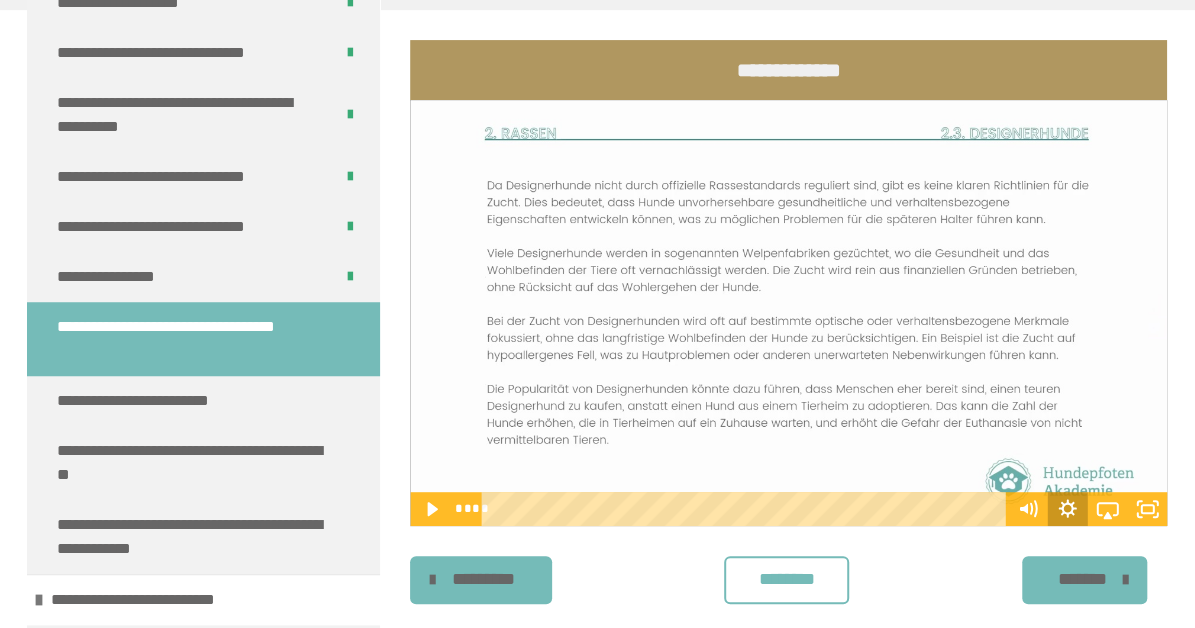 click 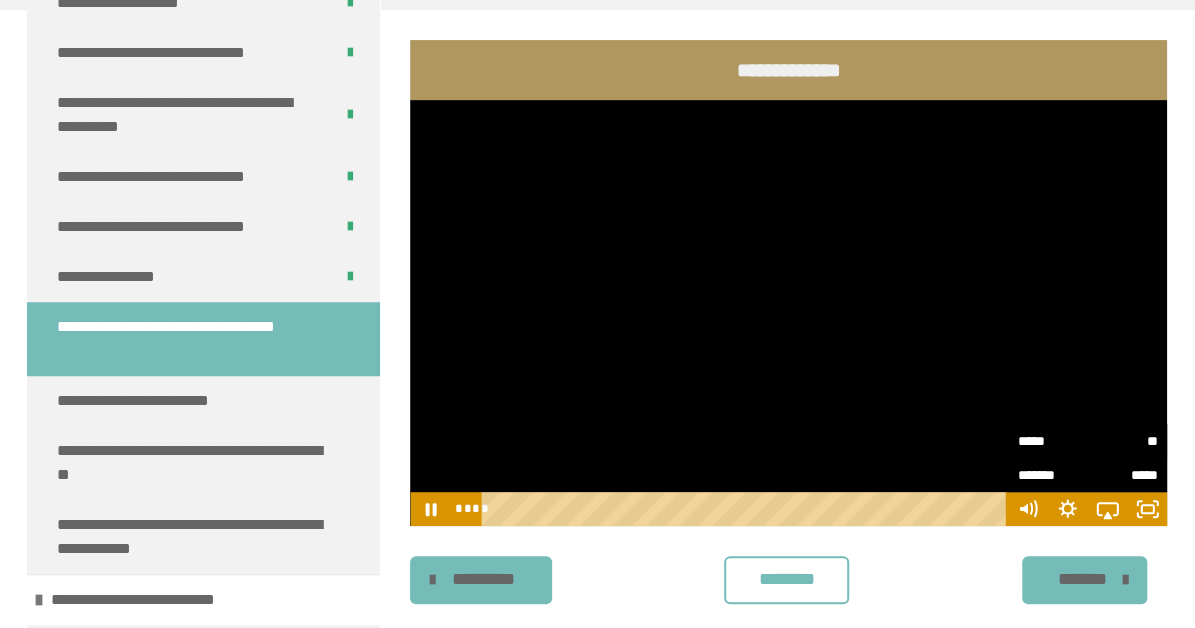 click on "*****" at bounding box center (1052, 441) 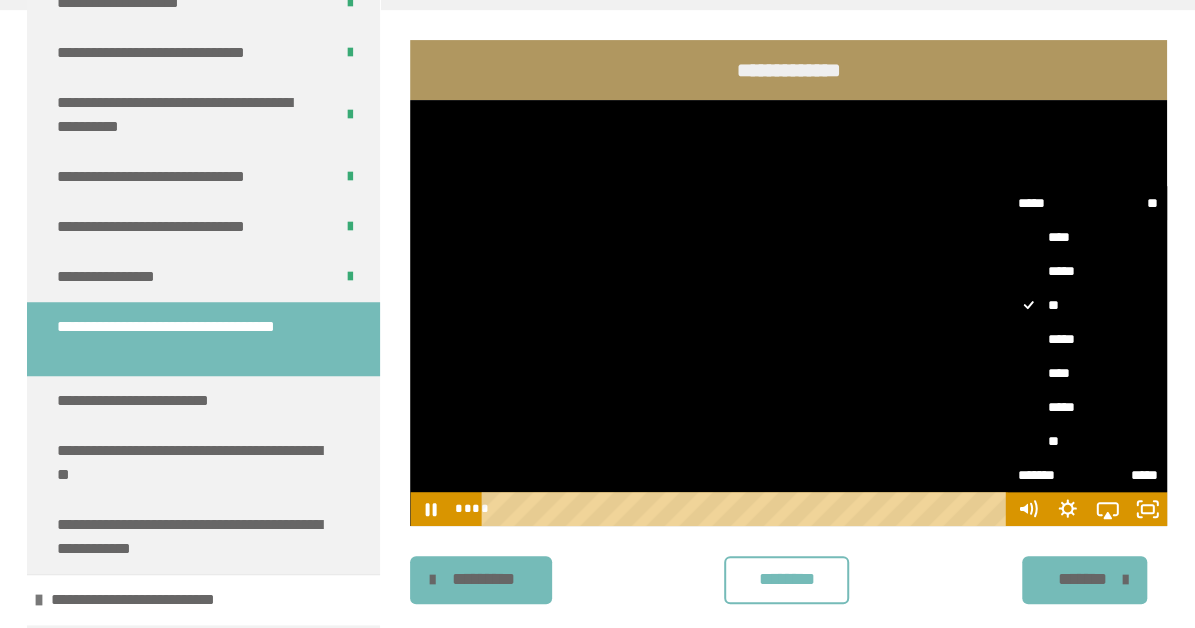 click on "**" at bounding box center [1087, 441] 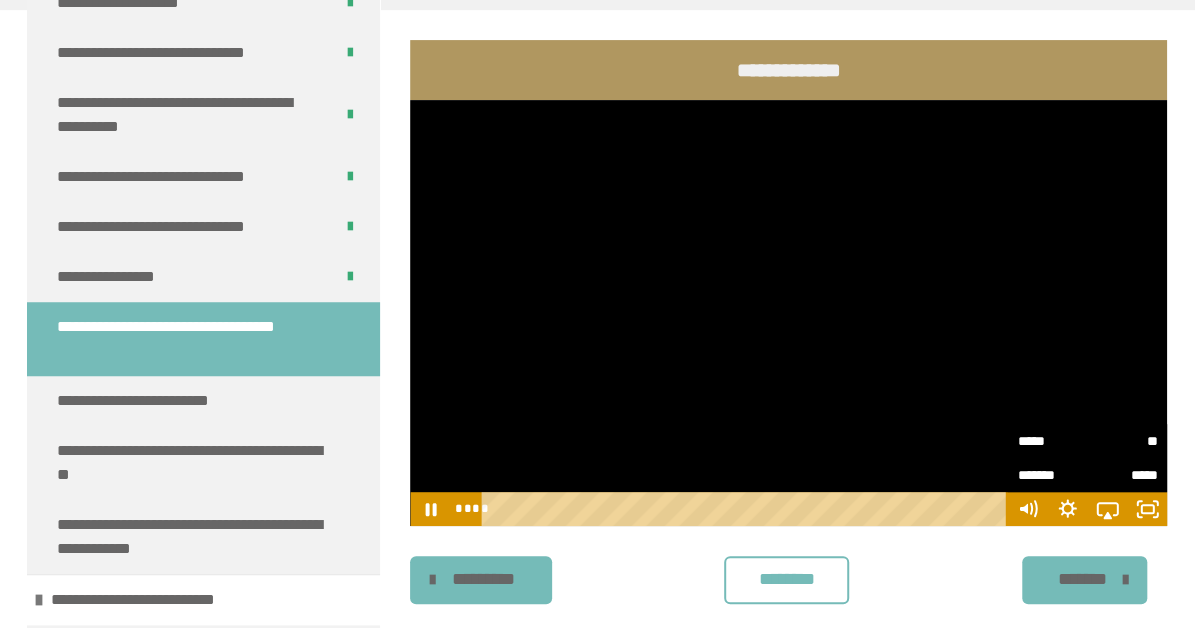click on "********" at bounding box center (786, 579) 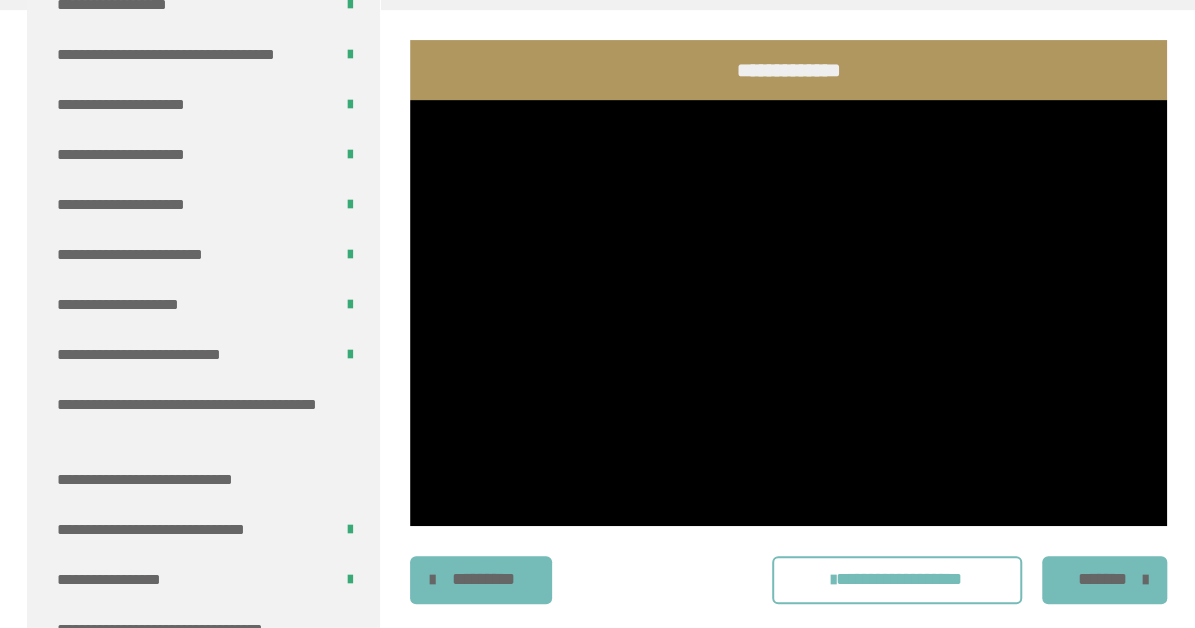 scroll, scrollTop: 8544, scrollLeft: 0, axis: vertical 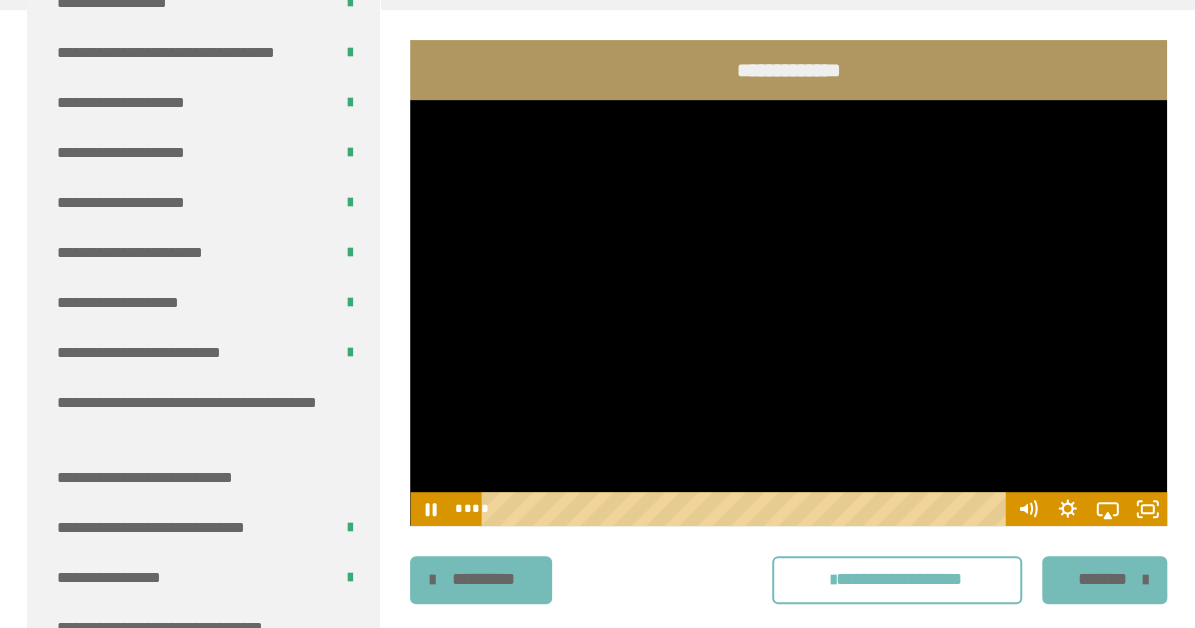click at bounding box center (788, 313) 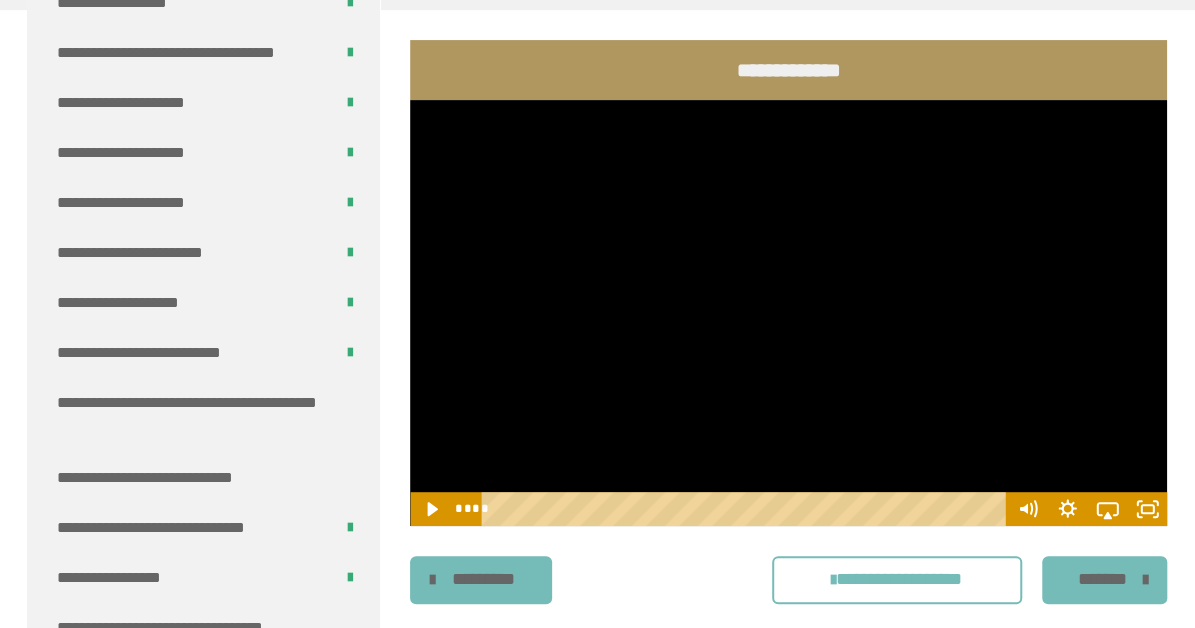 type 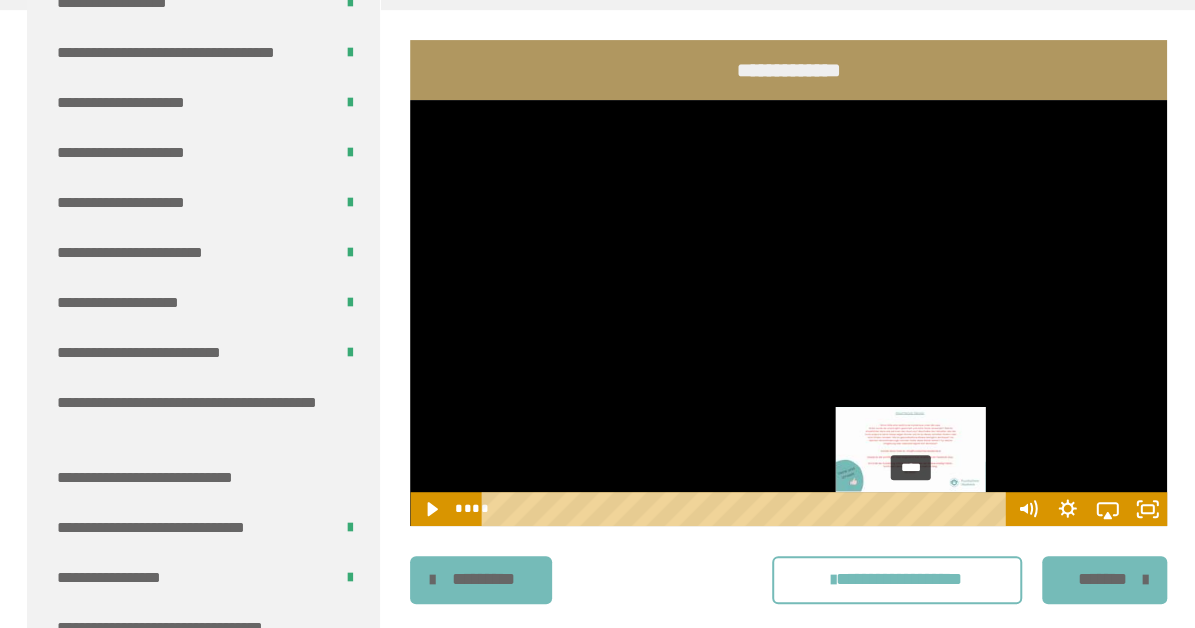 click on "****" at bounding box center (747, 509) 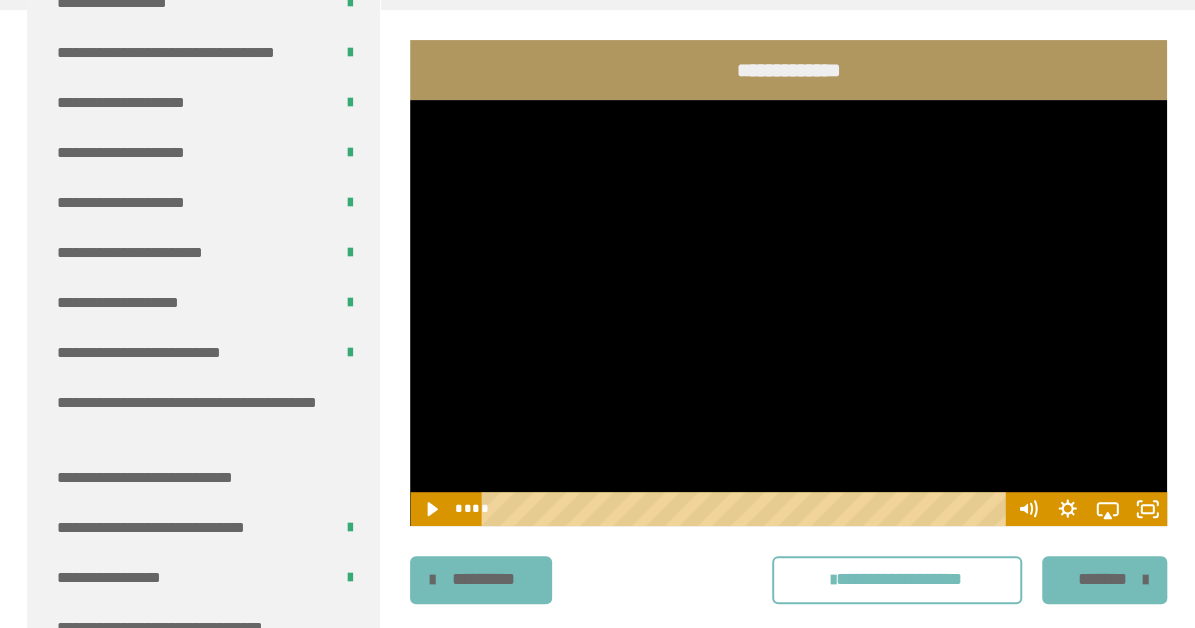 click at bounding box center (788, 313) 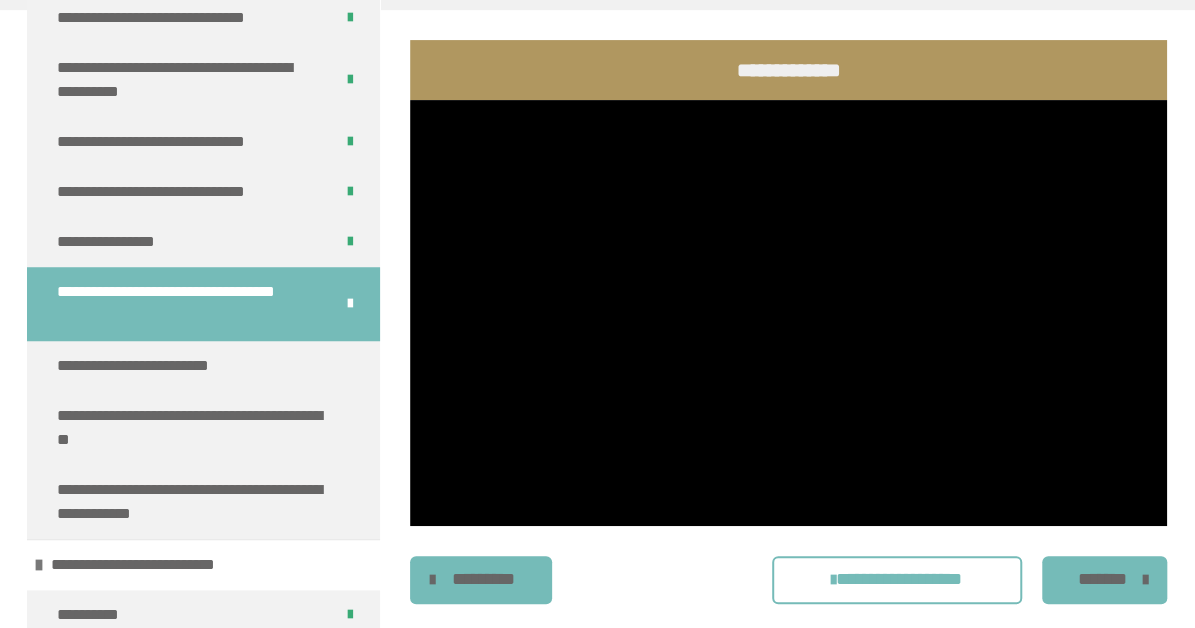 scroll, scrollTop: 7768, scrollLeft: 0, axis: vertical 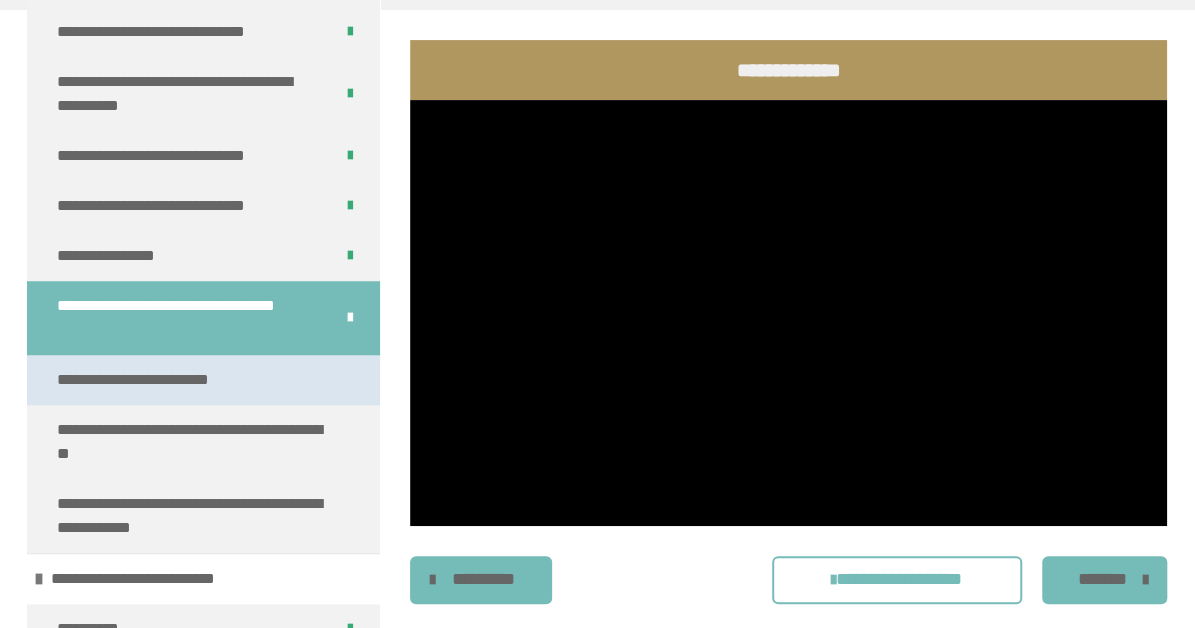 click on "**********" at bounding box center [151, 380] 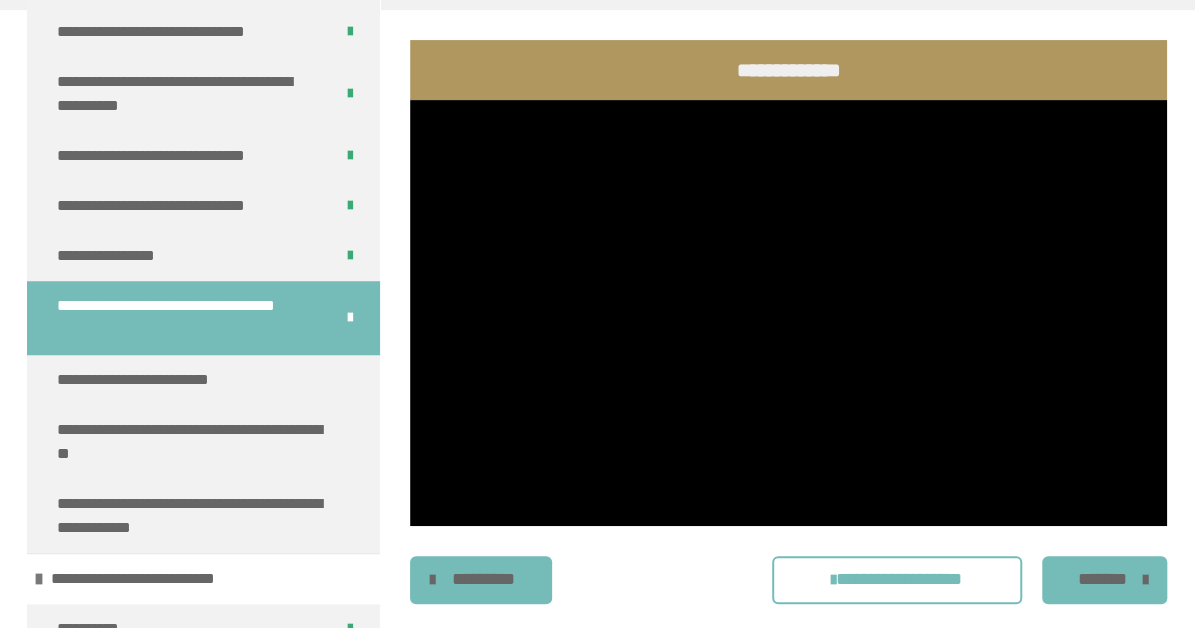 scroll, scrollTop: 7768, scrollLeft: 0, axis: vertical 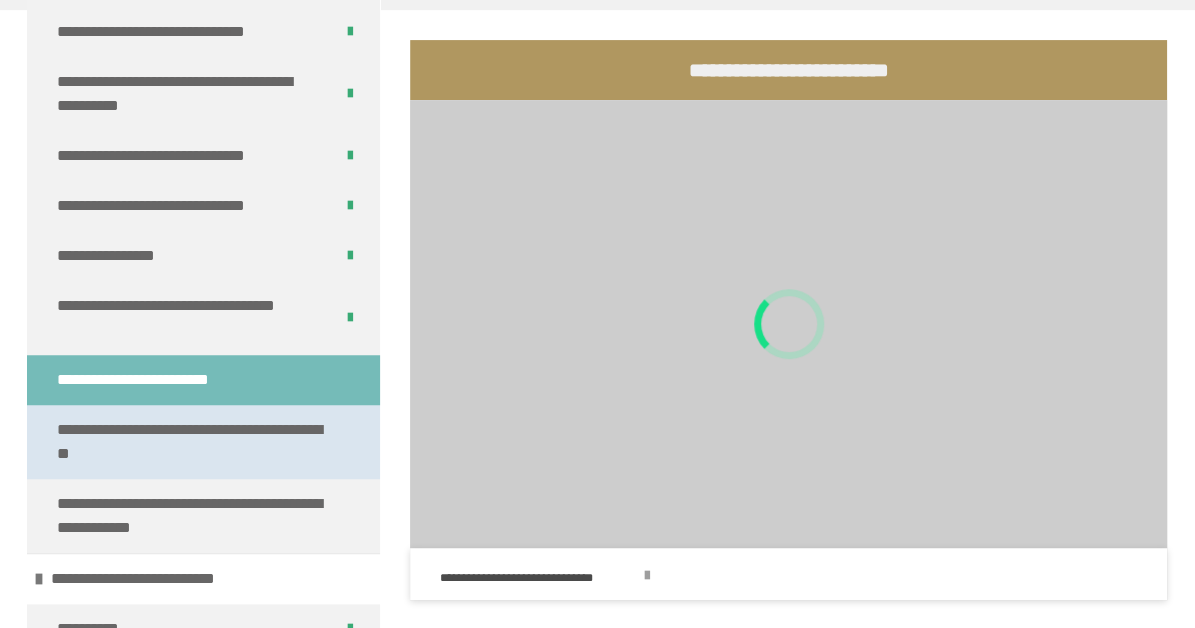 click on "**********" at bounding box center [195, 442] 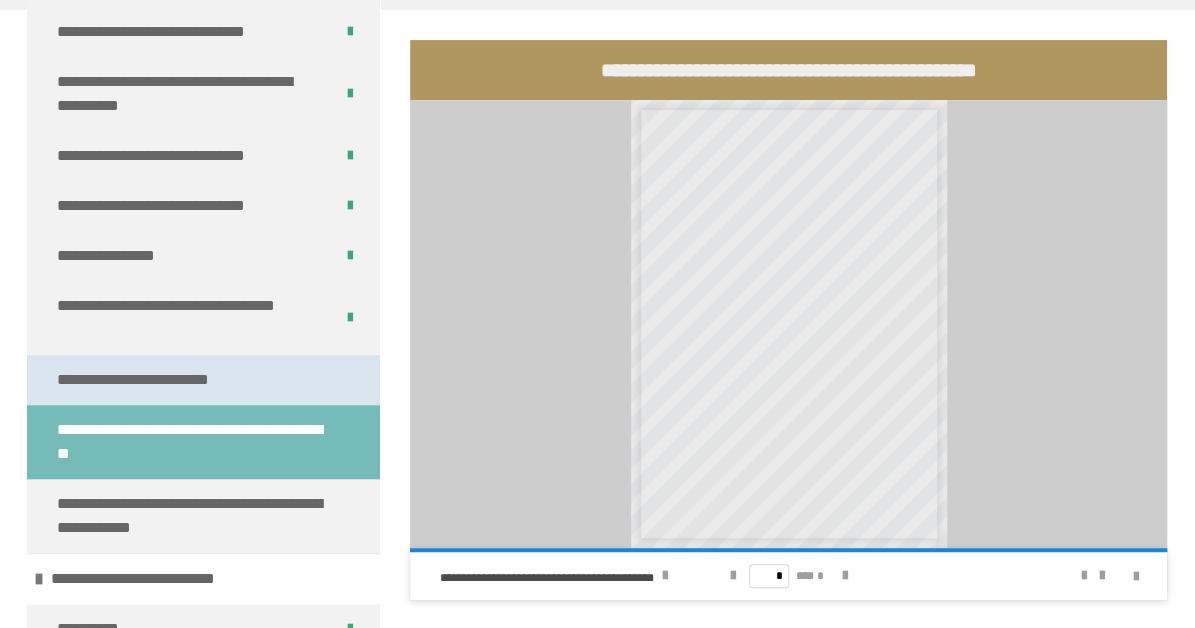 click on "**********" at bounding box center (203, 380) 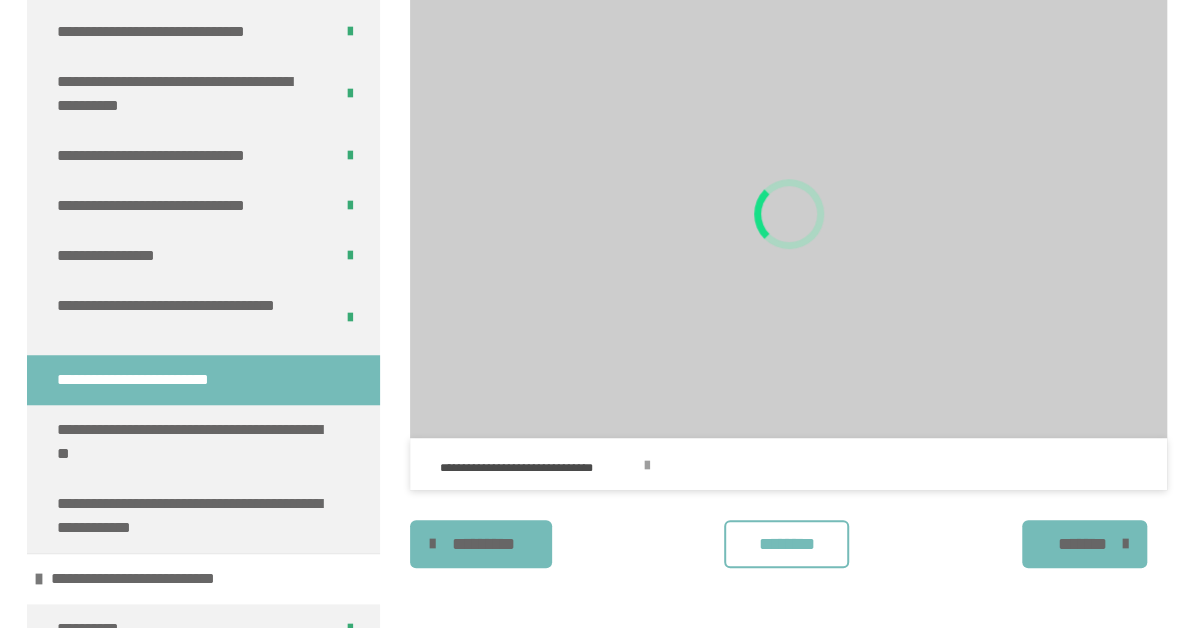 scroll, scrollTop: 380, scrollLeft: 0, axis: vertical 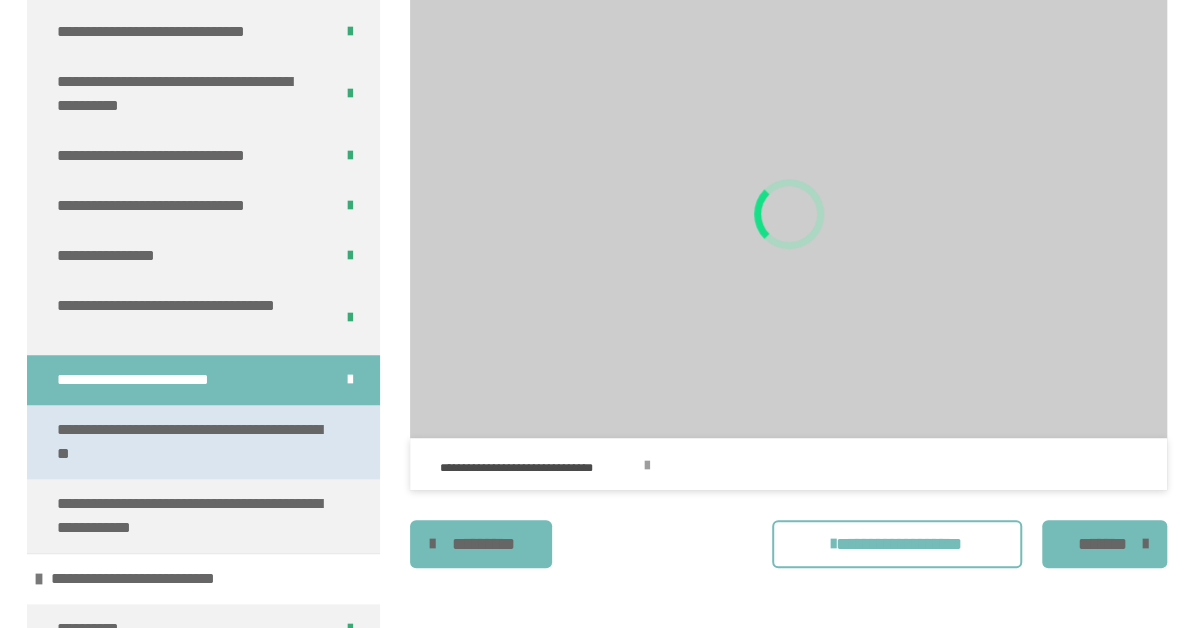 click on "**********" at bounding box center [195, 442] 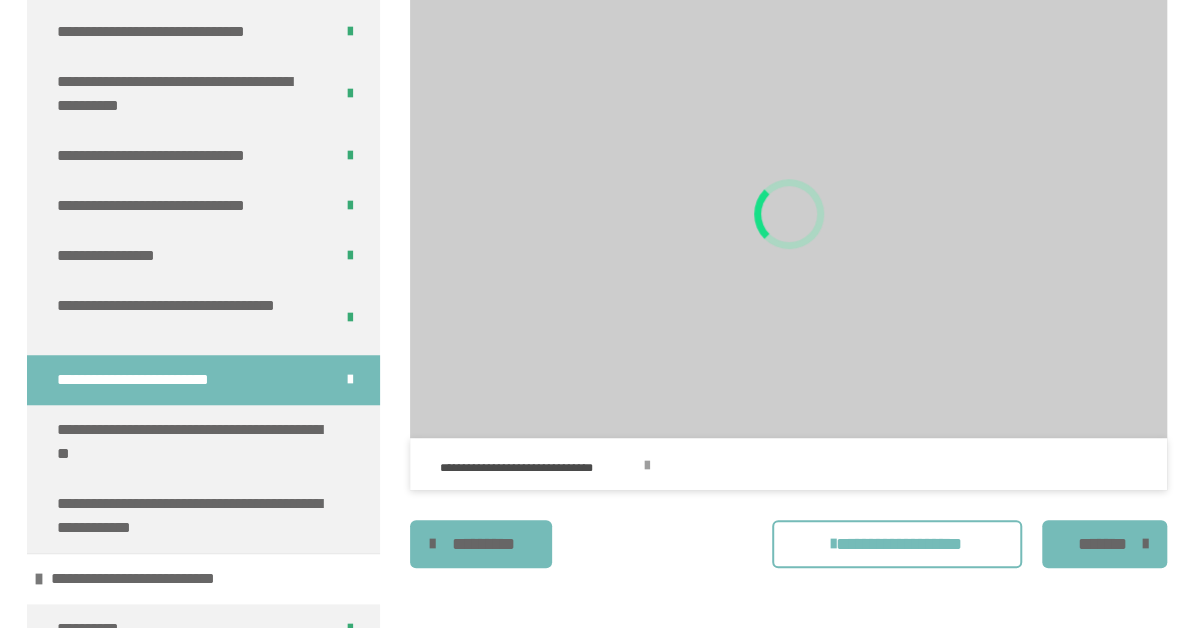 scroll, scrollTop: 270, scrollLeft: 0, axis: vertical 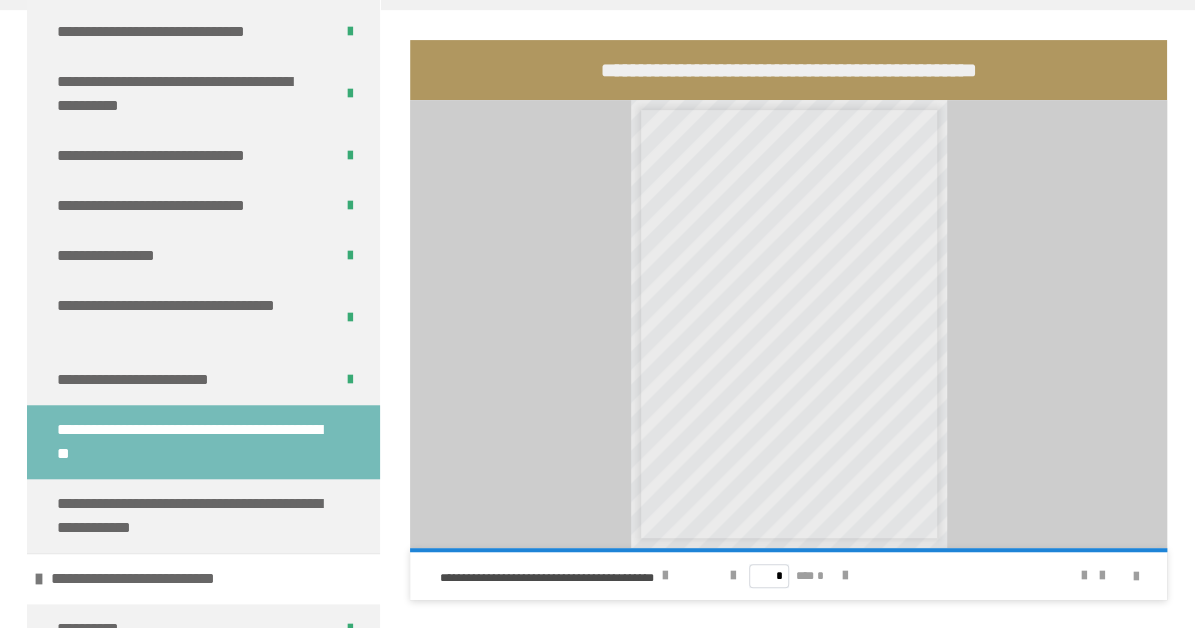 click on "* *** *" at bounding box center [789, 576] 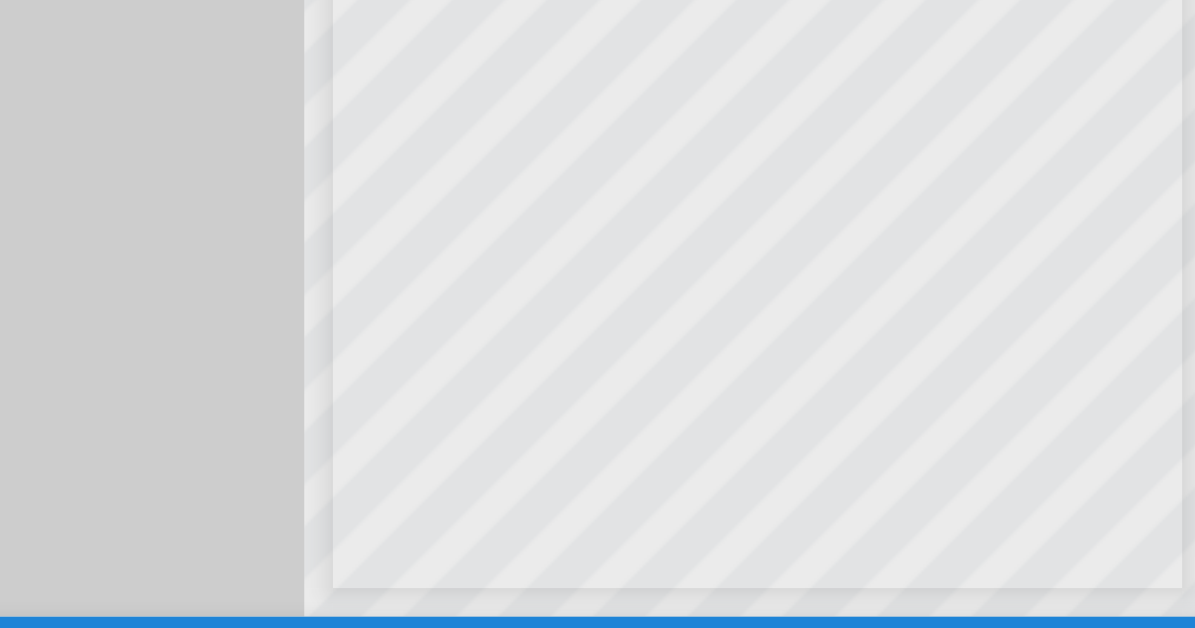 scroll, scrollTop: 379, scrollLeft: 0, axis: vertical 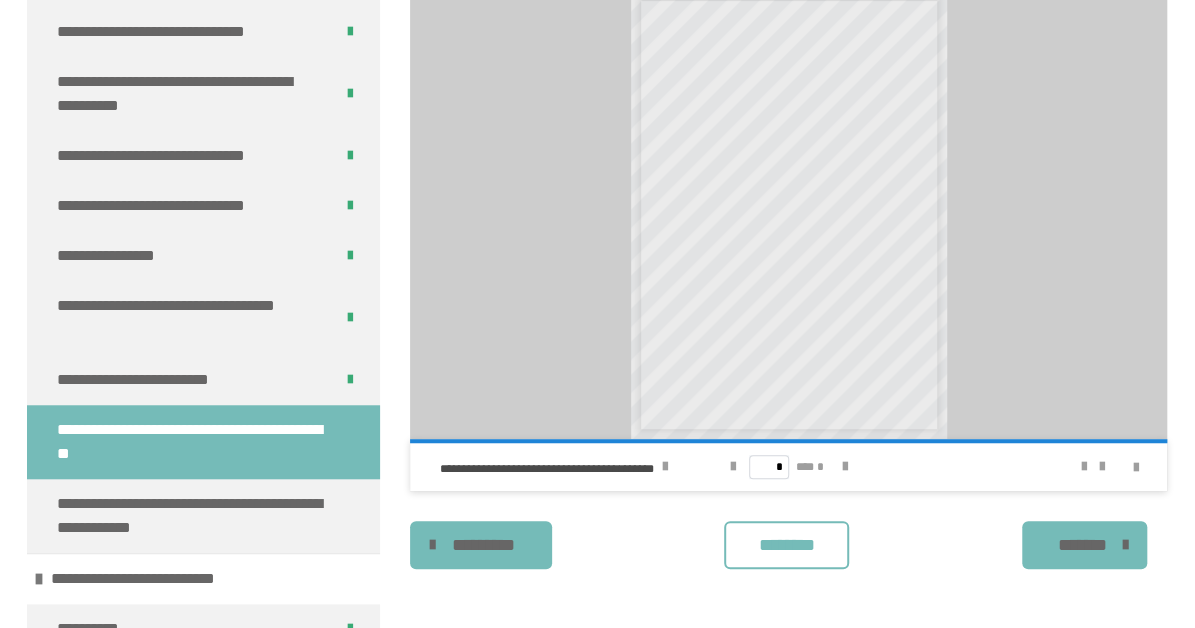 click on "********" at bounding box center (786, 545) 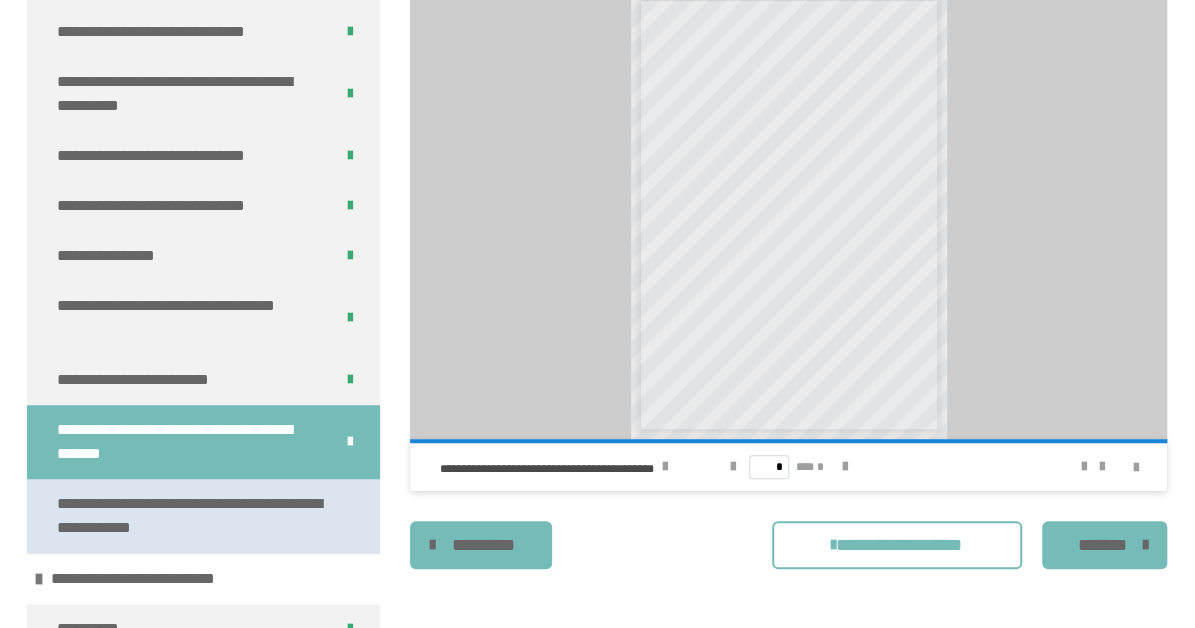 click on "**********" at bounding box center [195, 516] 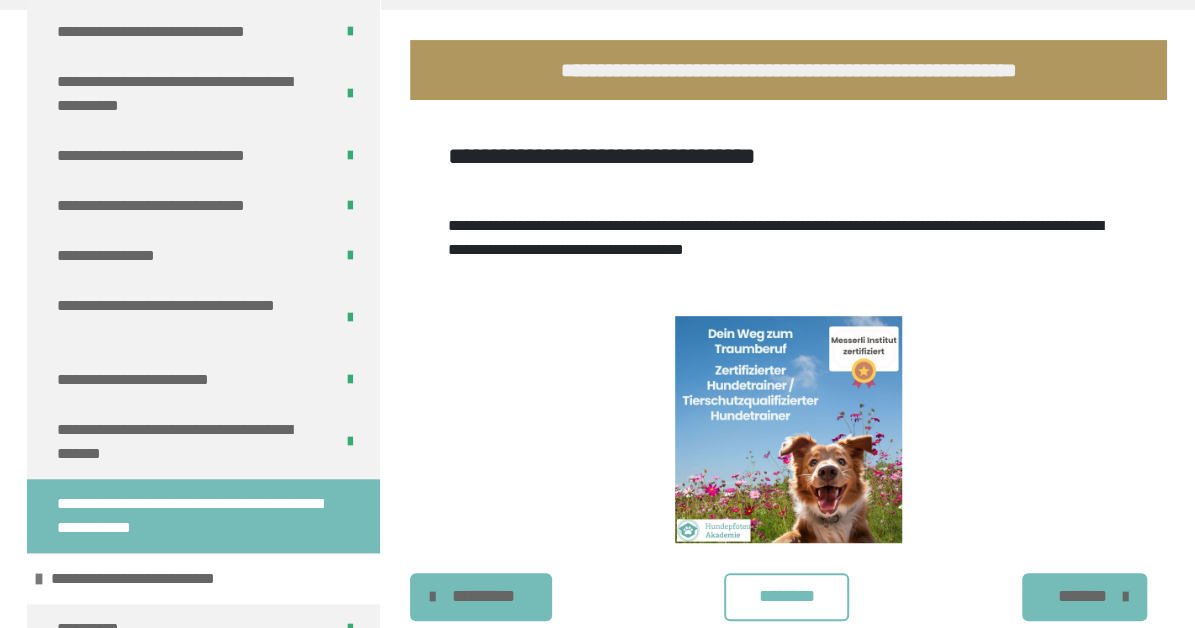 click on "********" at bounding box center [786, 596] 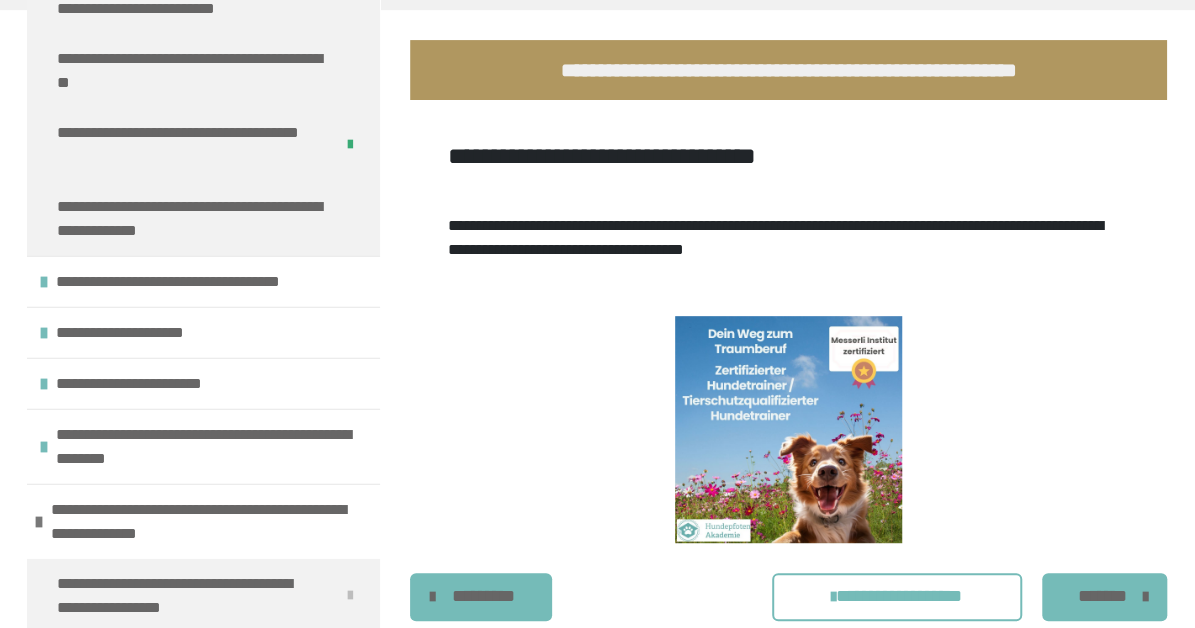 scroll, scrollTop: 13287, scrollLeft: 0, axis: vertical 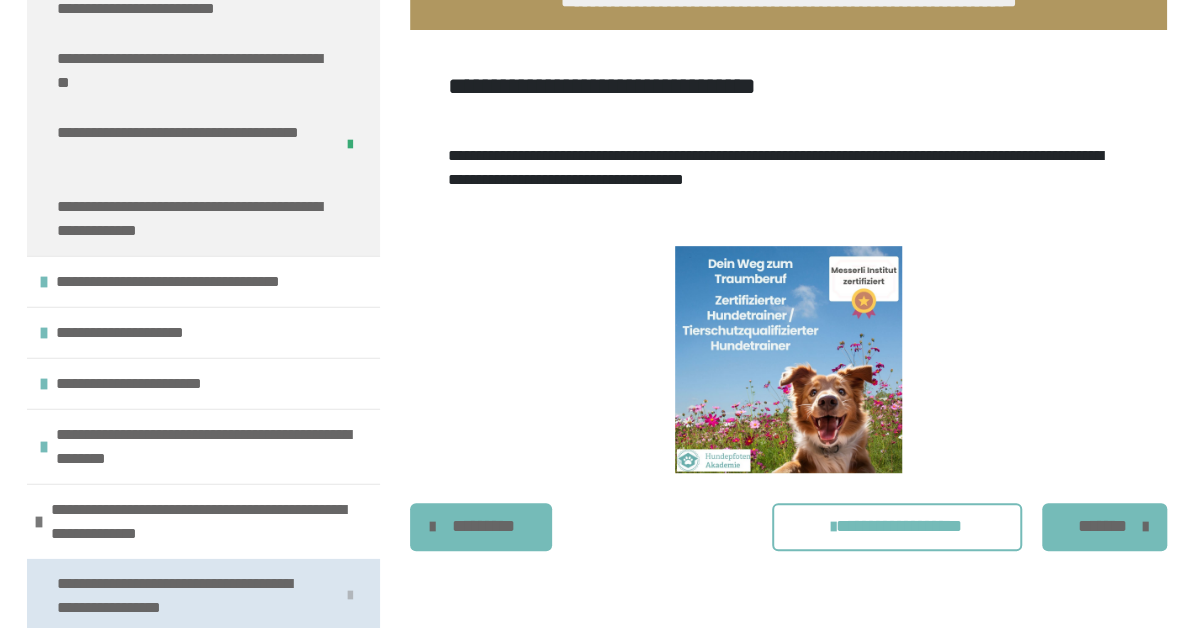 click on "**********" at bounding box center (188, 596) 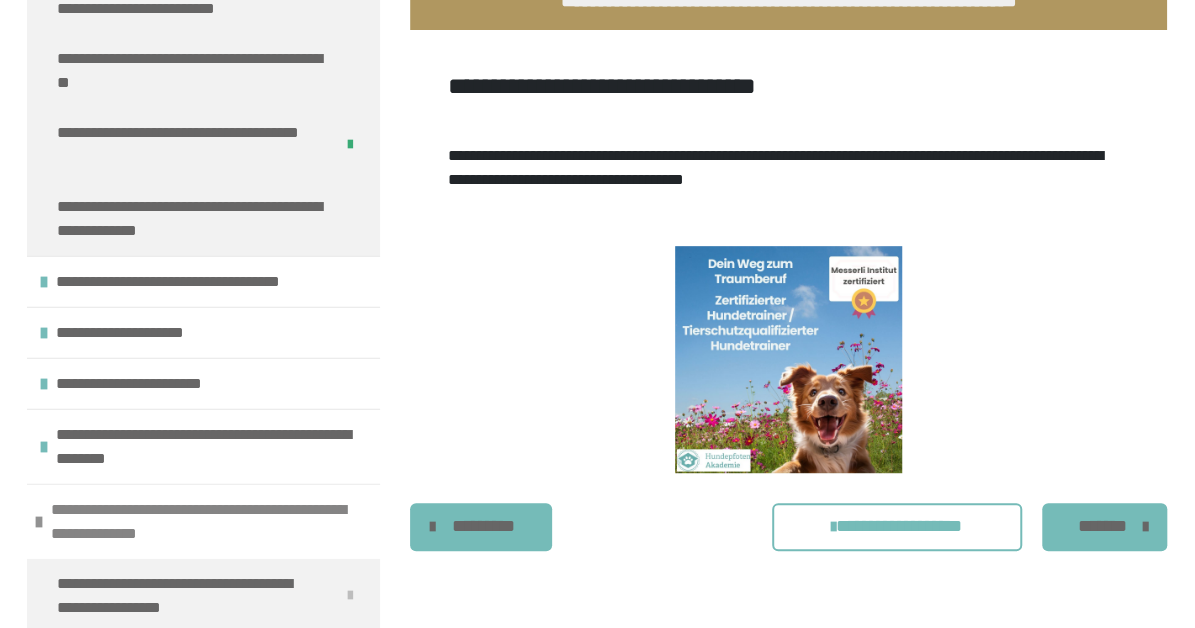 scroll, scrollTop: 270, scrollLeft: 0, axis: vertical 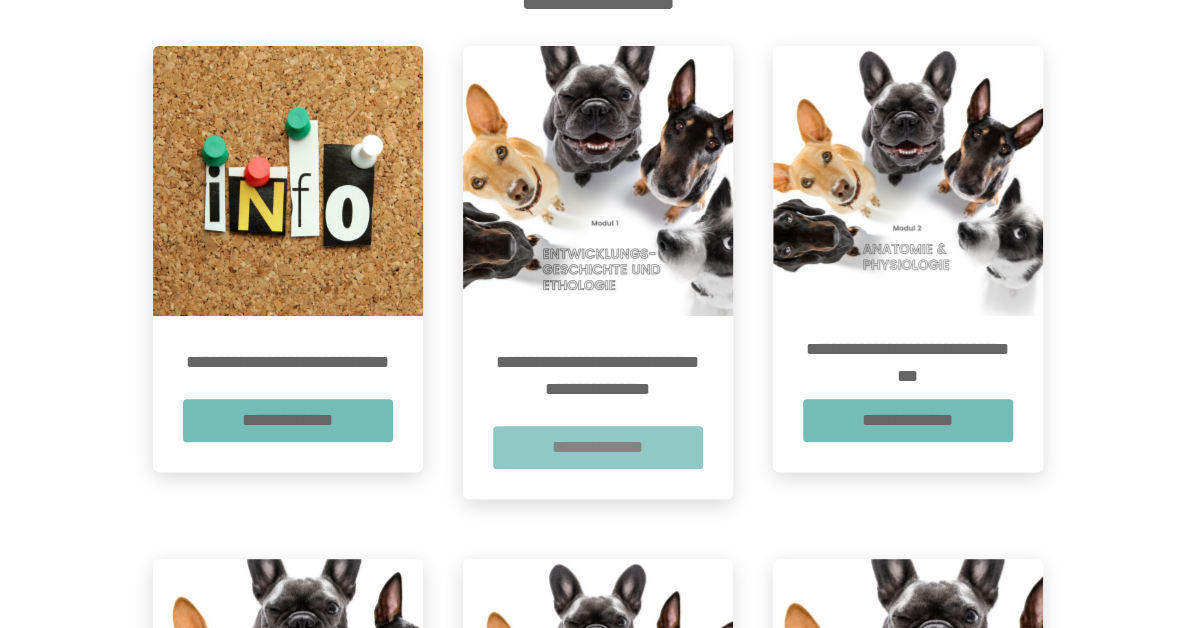 click on "**********" at bounding box center (598, 447) 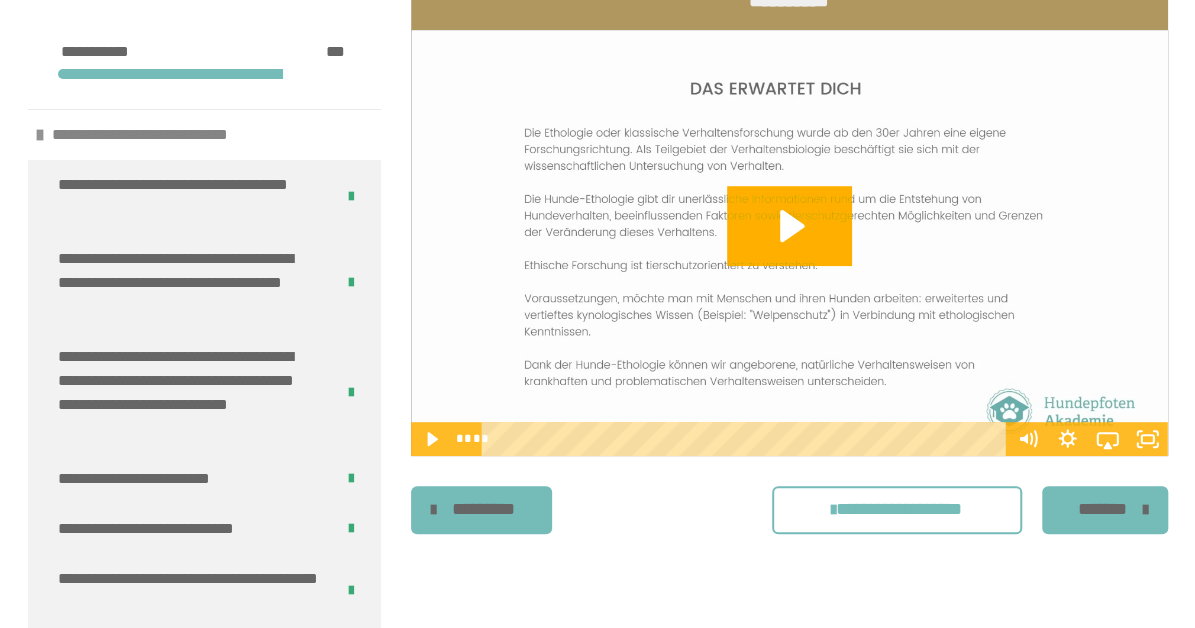 scroll, scrollTop: 340, scrollLeft: 0, axis: vertical 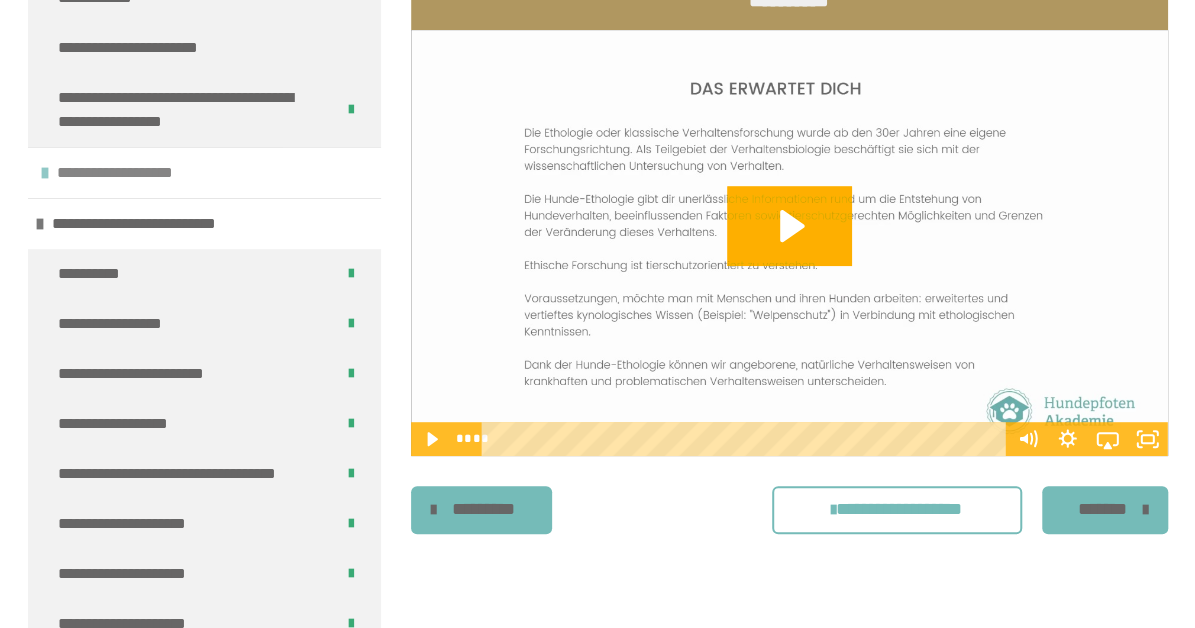 click at bounding box center [45, 173] 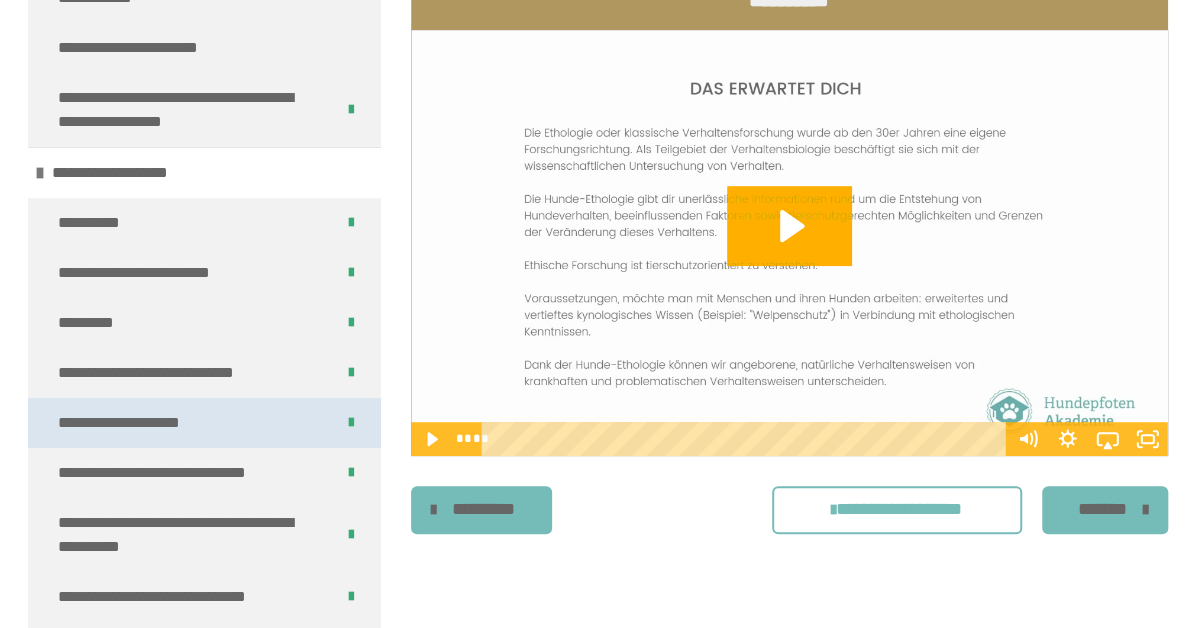 scroll, scrollTop: 340, scrollLeft: 0, axis: vertical 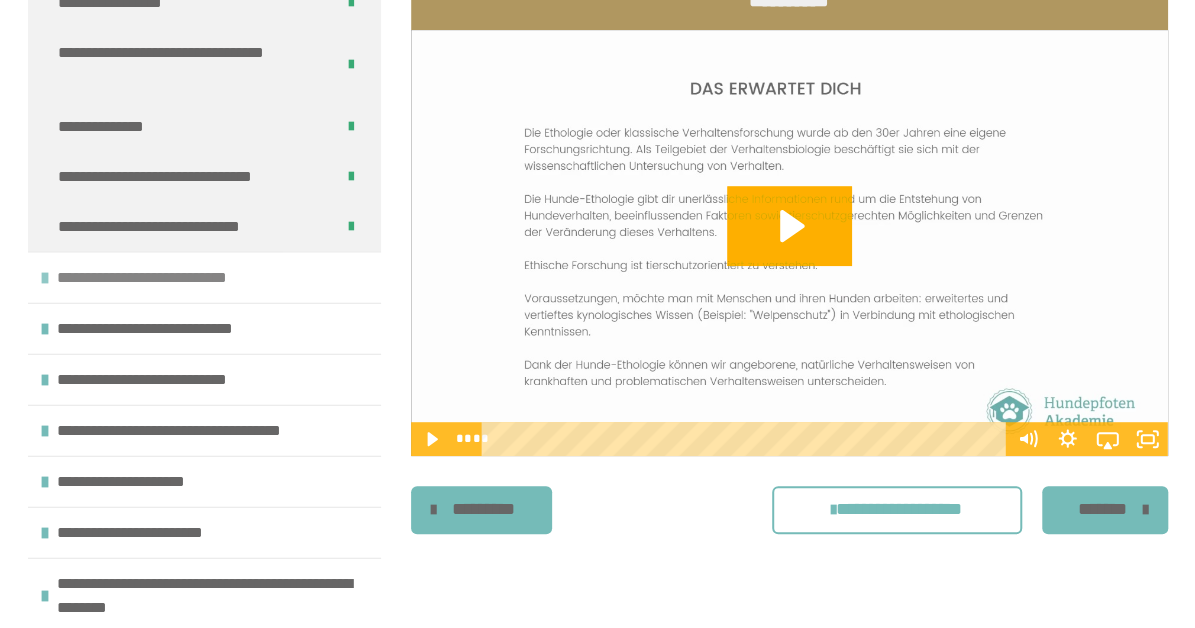 click on "**********" at bounding box center [160, 278] 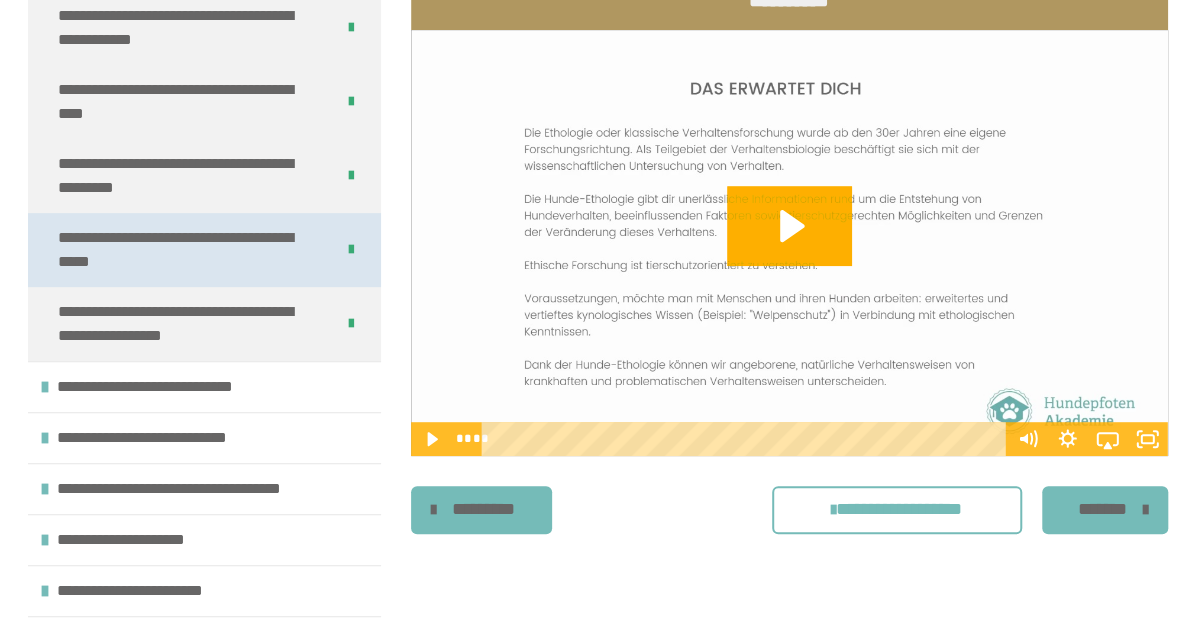 scroll, scrollTop: 11070, scrollLeft: 0, axis: vertical 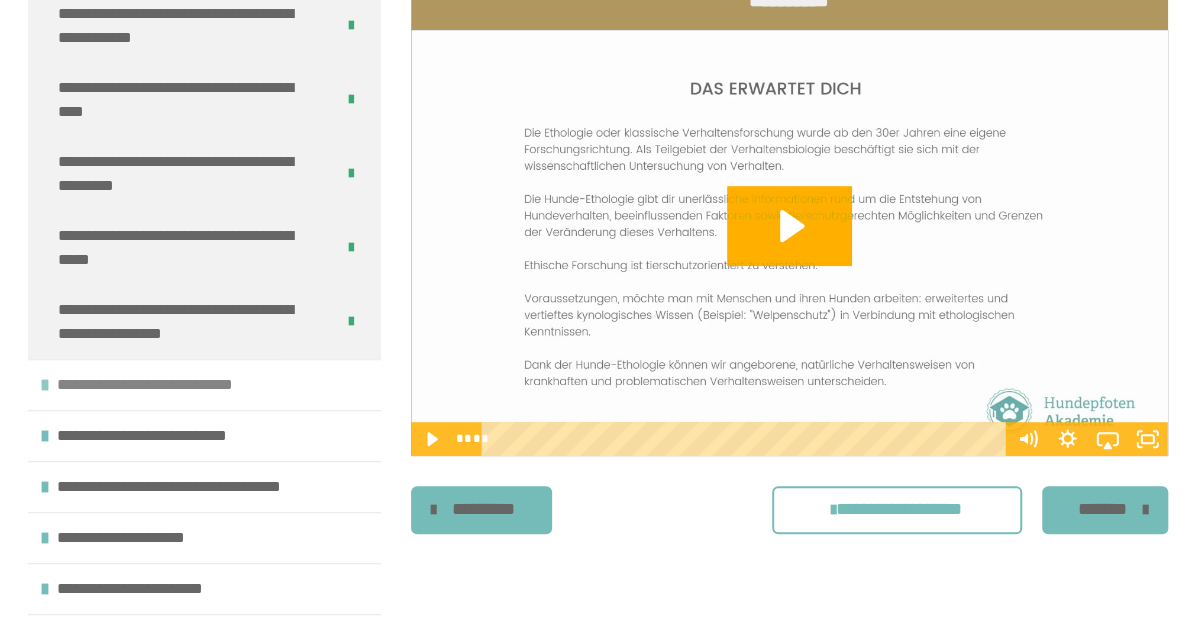 click on "**********" at bounding box center (168, 385) 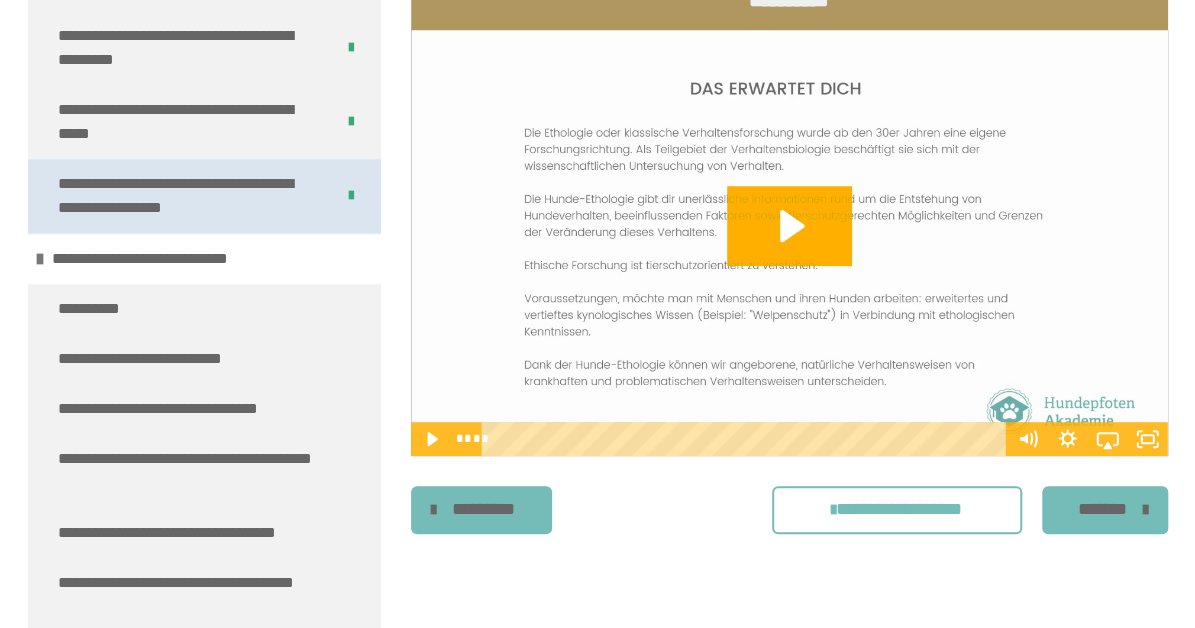 scroll, scrollTop: 11274, scrollLeft: 0, axis: vertical 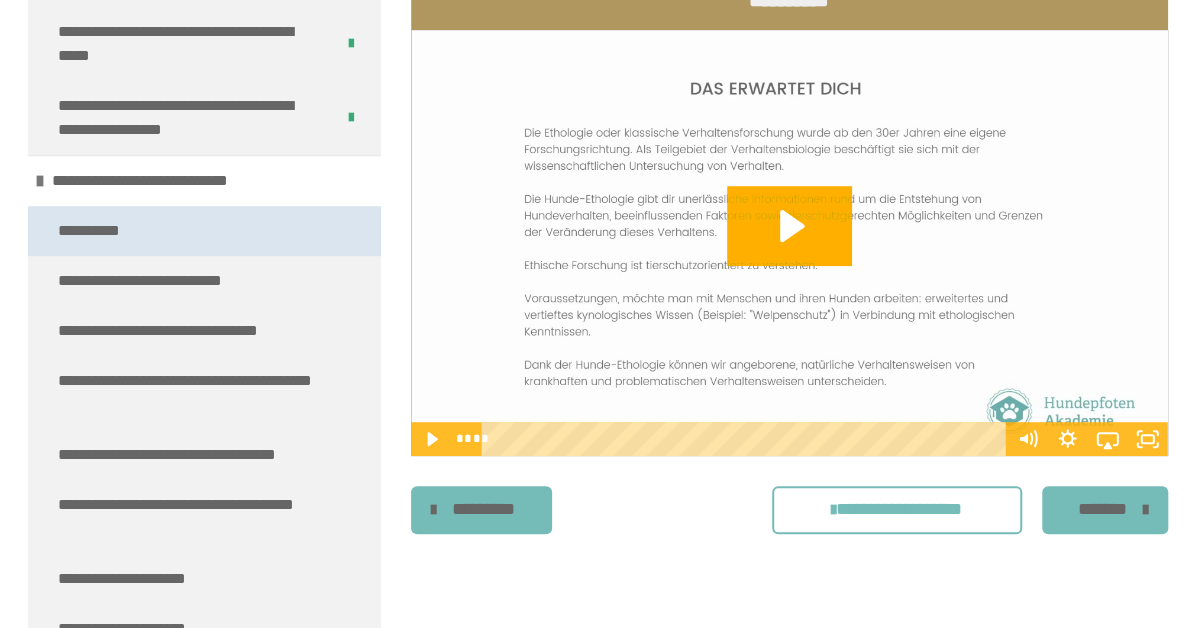 click on "**********" at bounding box center [93, 231] 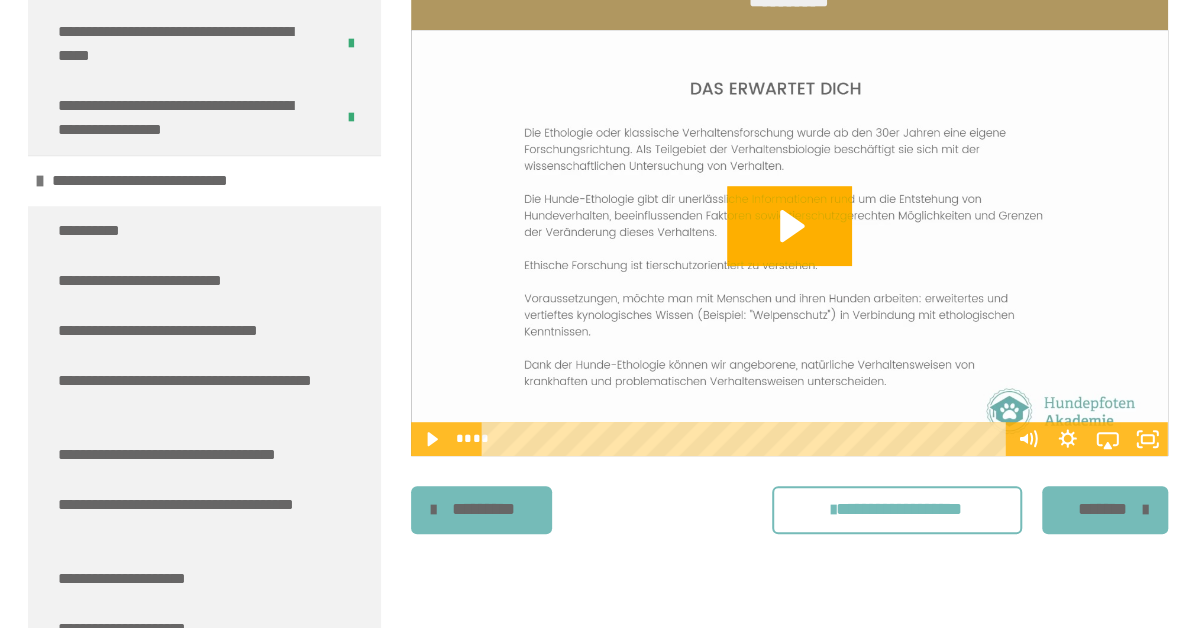 scroll, scrollTop: 270, scrollLeft: 0, axis: vertical 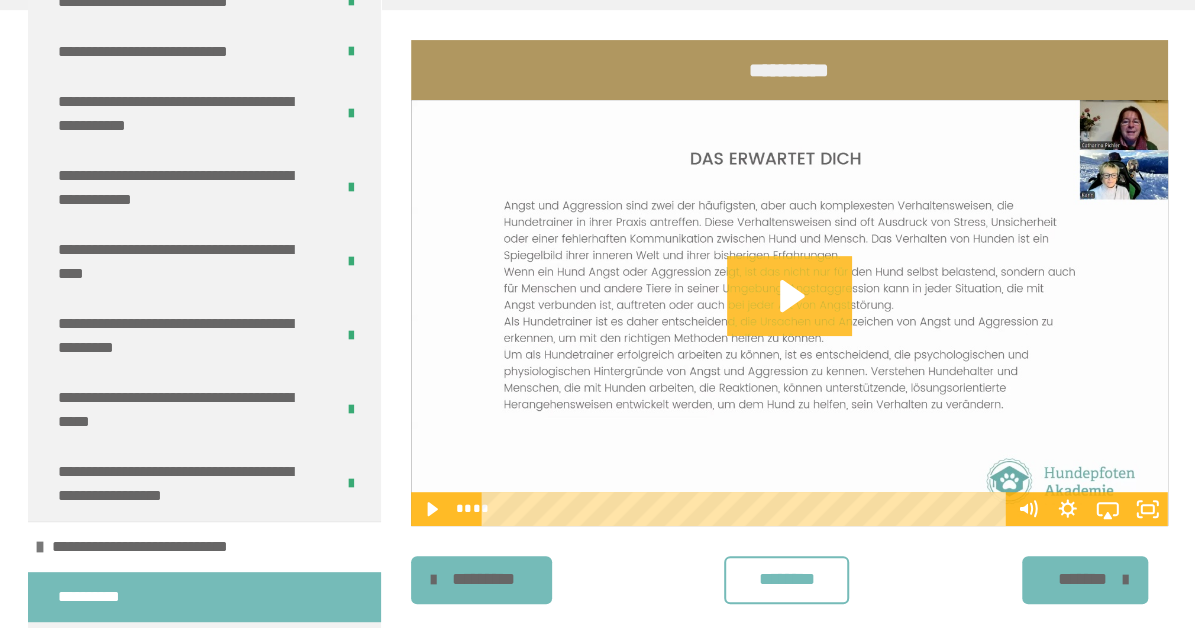 click 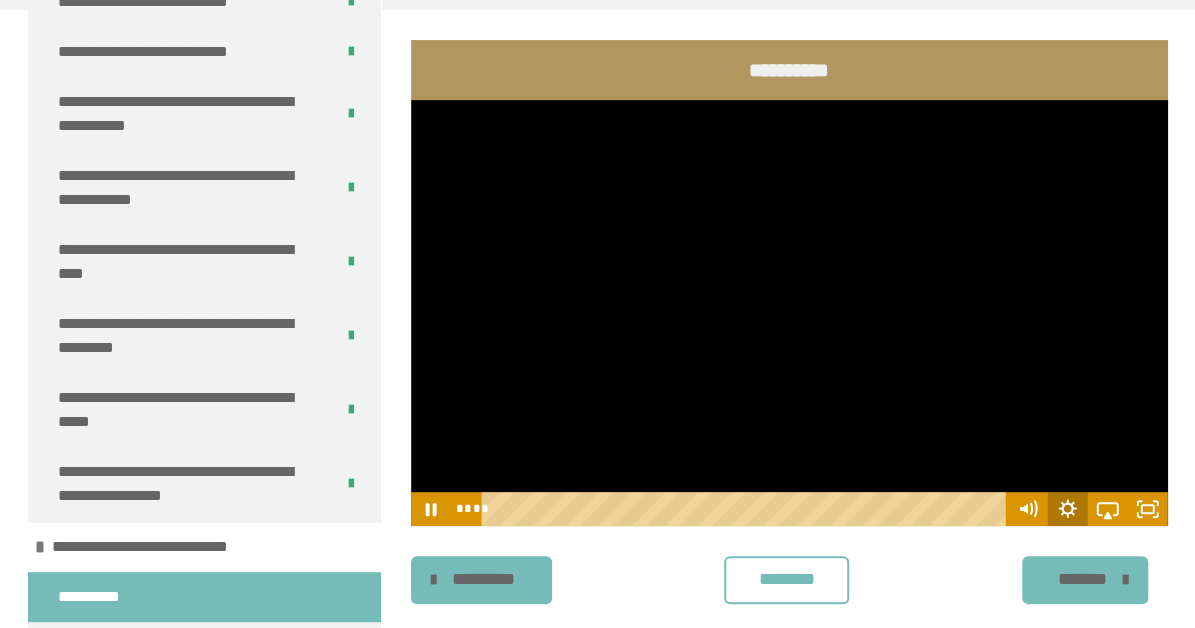click 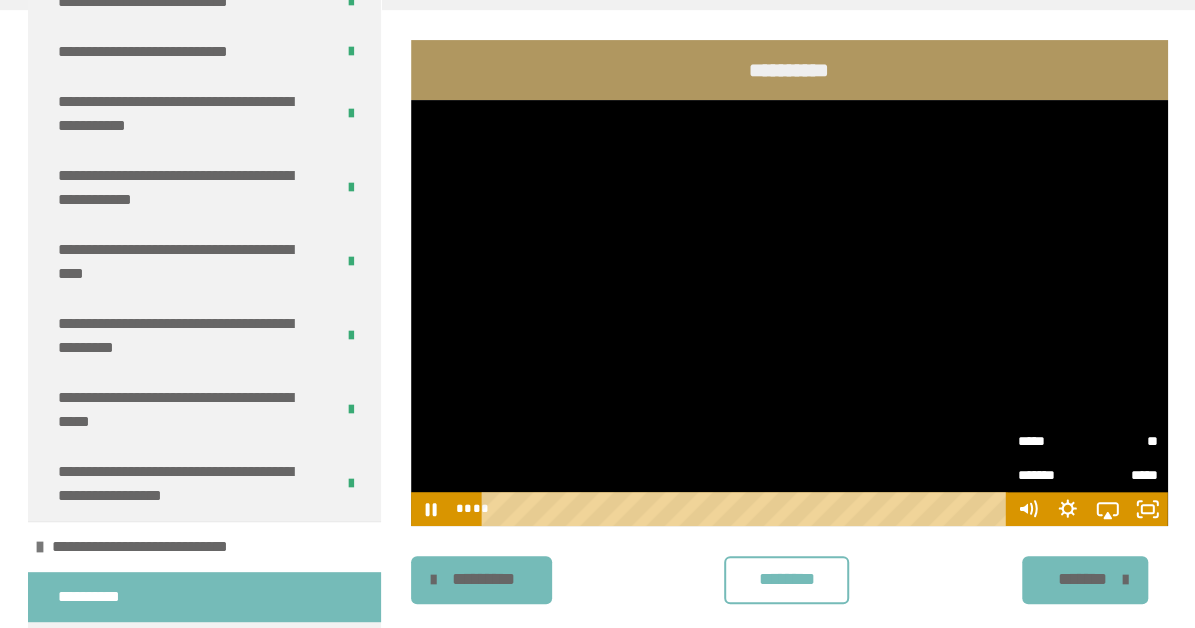 click on "*****" at bounding box center [1053, 439] 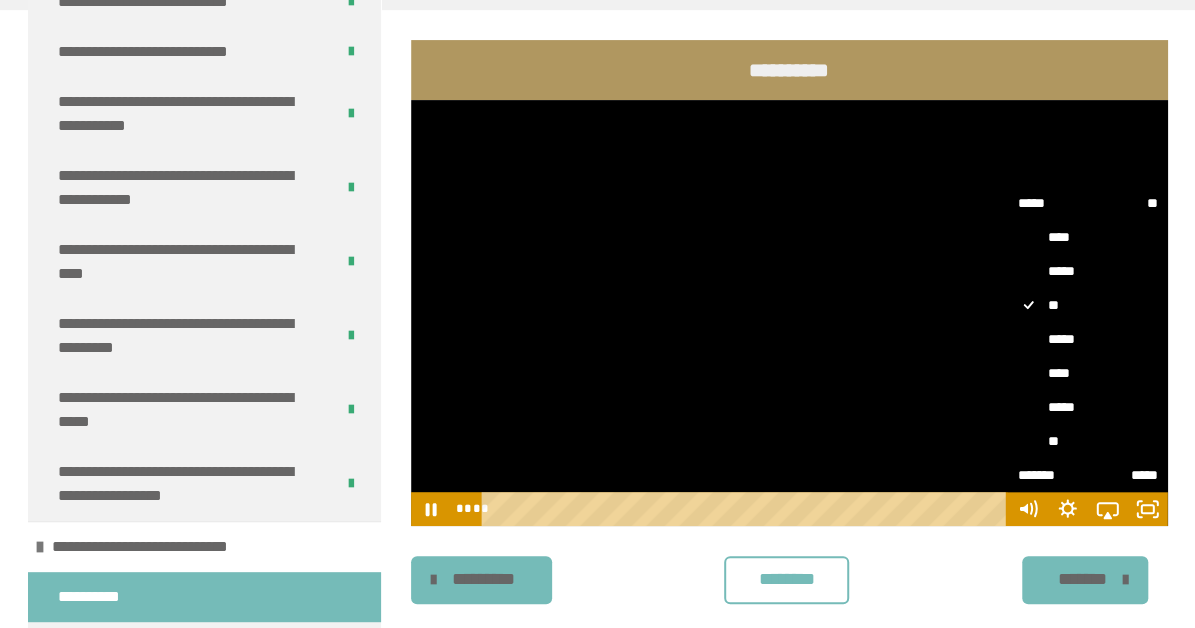 click on "*****" at bounding box center [1088, 407] 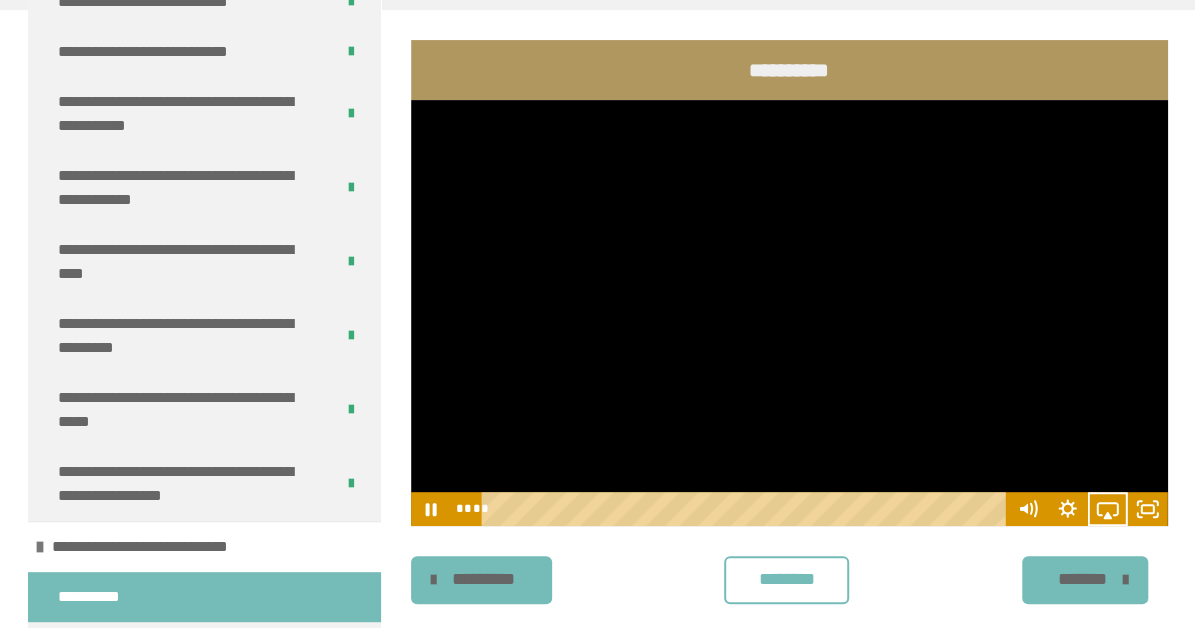click on "********" at bounding box center [786, 579] 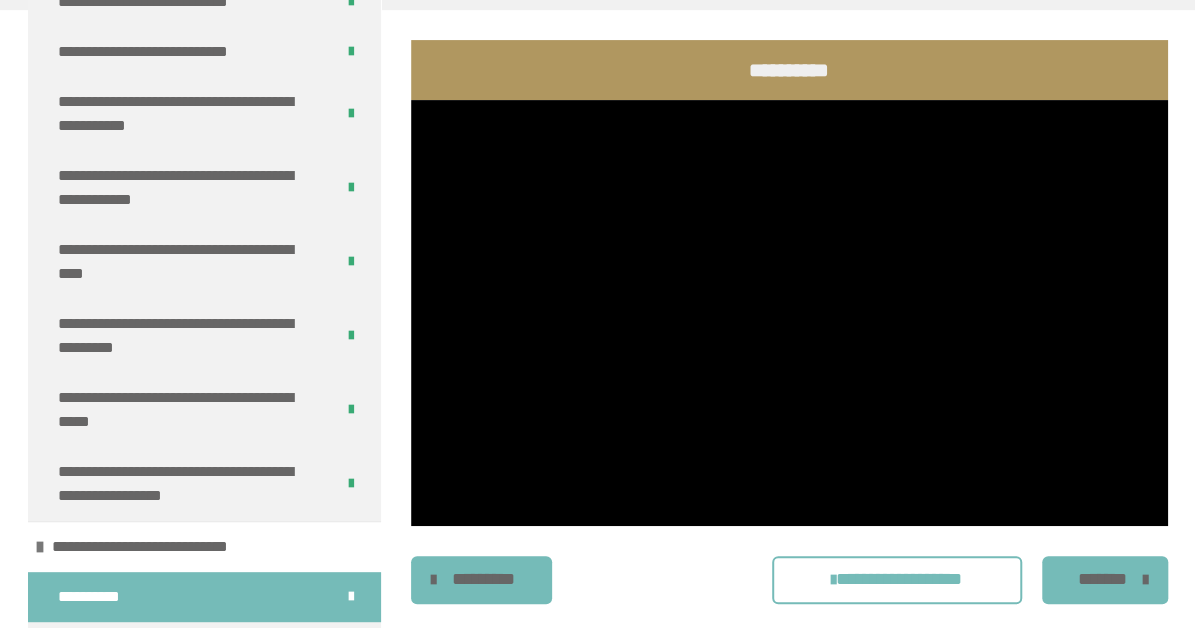 click on "*******" at bounding box center (1102, 579) 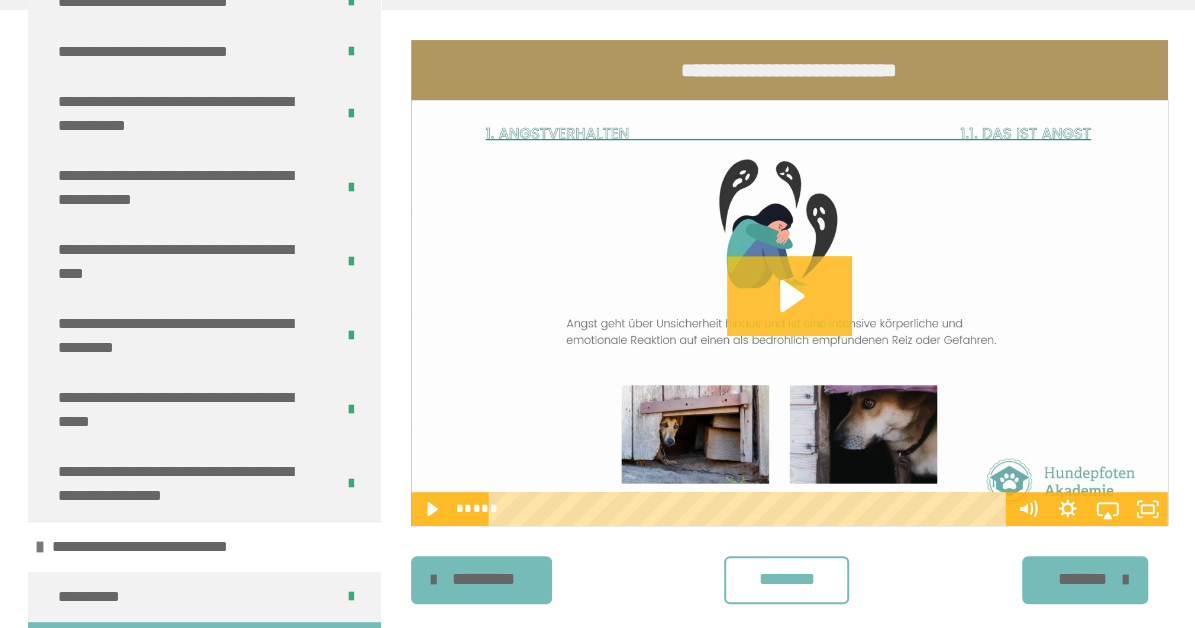 click 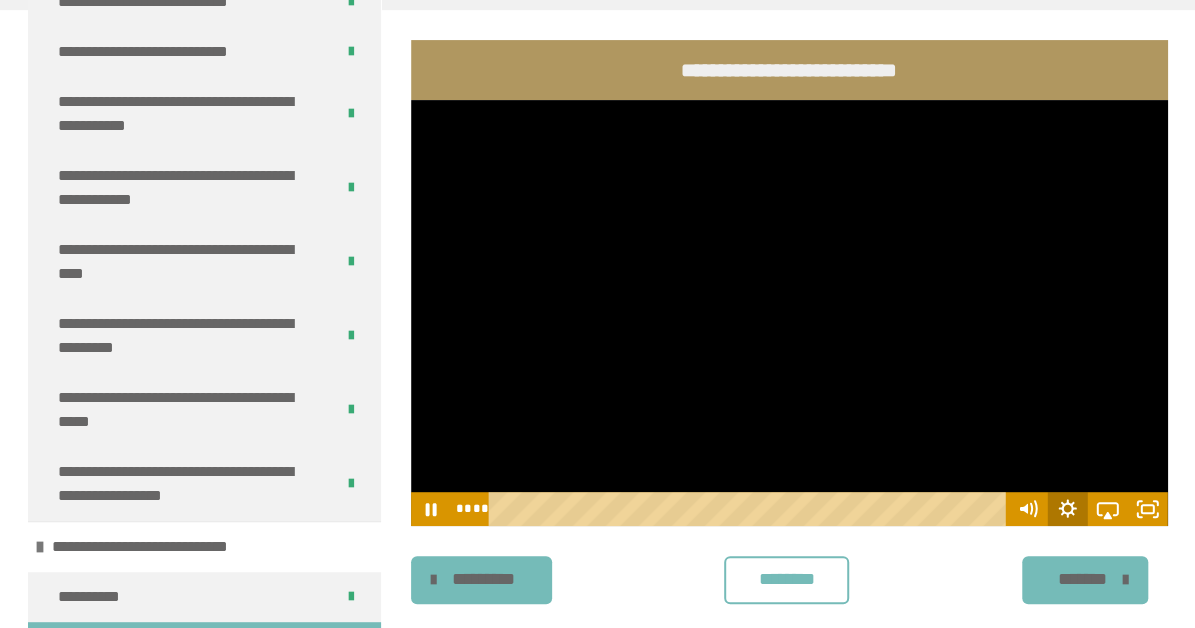 click 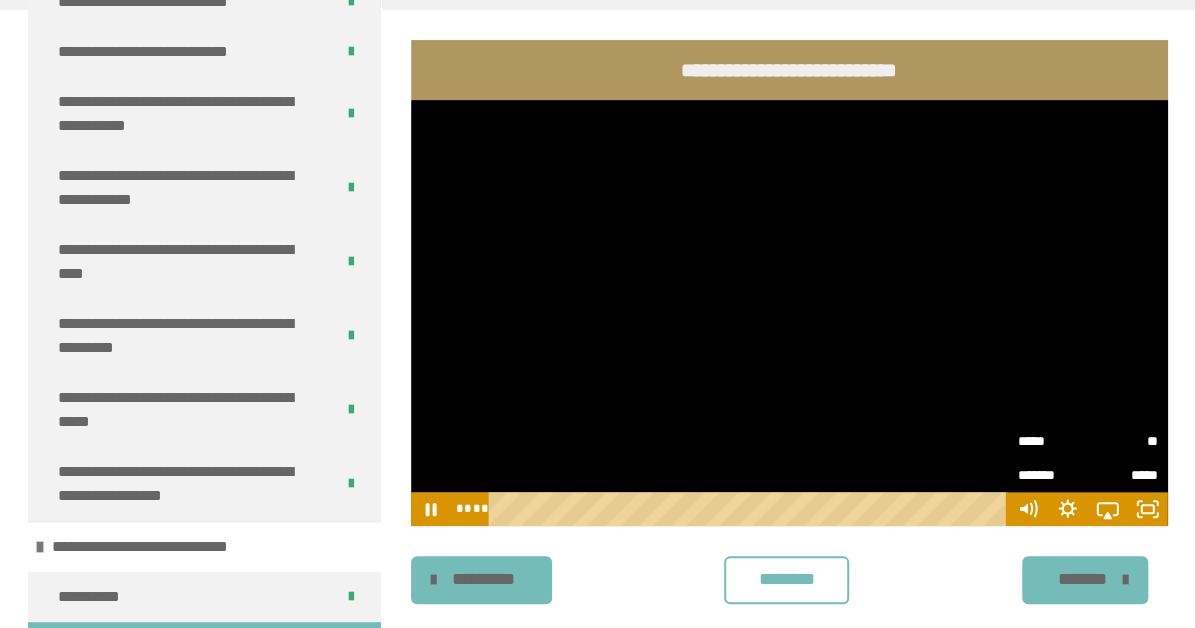 click on "*****" at bounding box center (1053, 441) 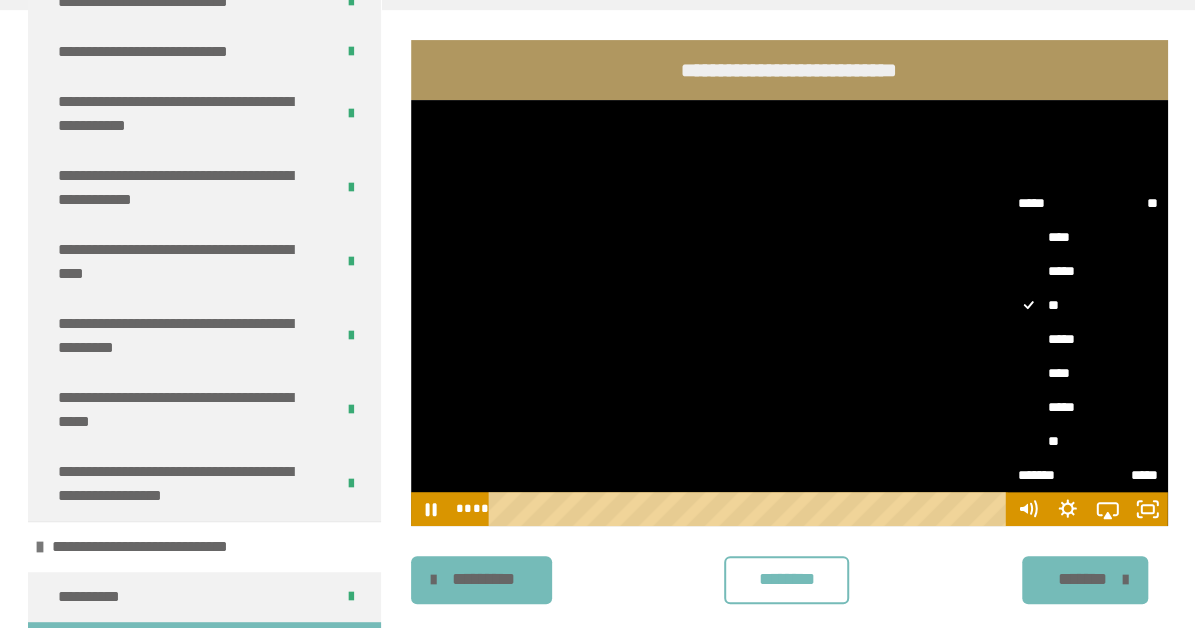 click on "**" at bounding box center [1088, 441] 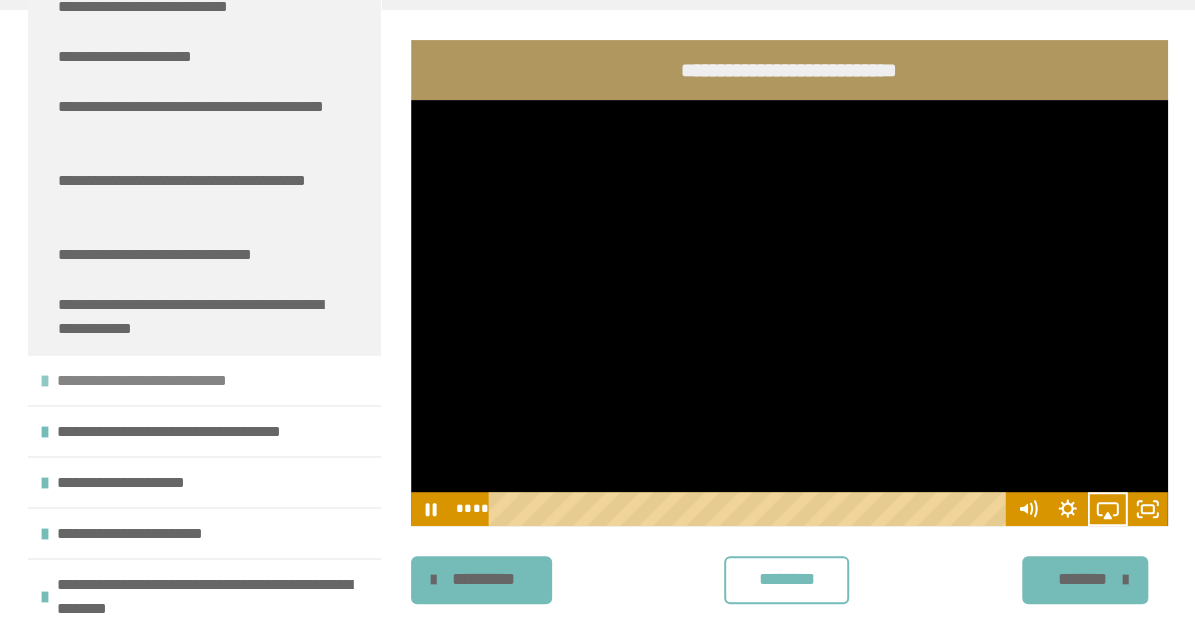 scroll, scrollTop: 12192, scrollLeft: 0, axis: vertical 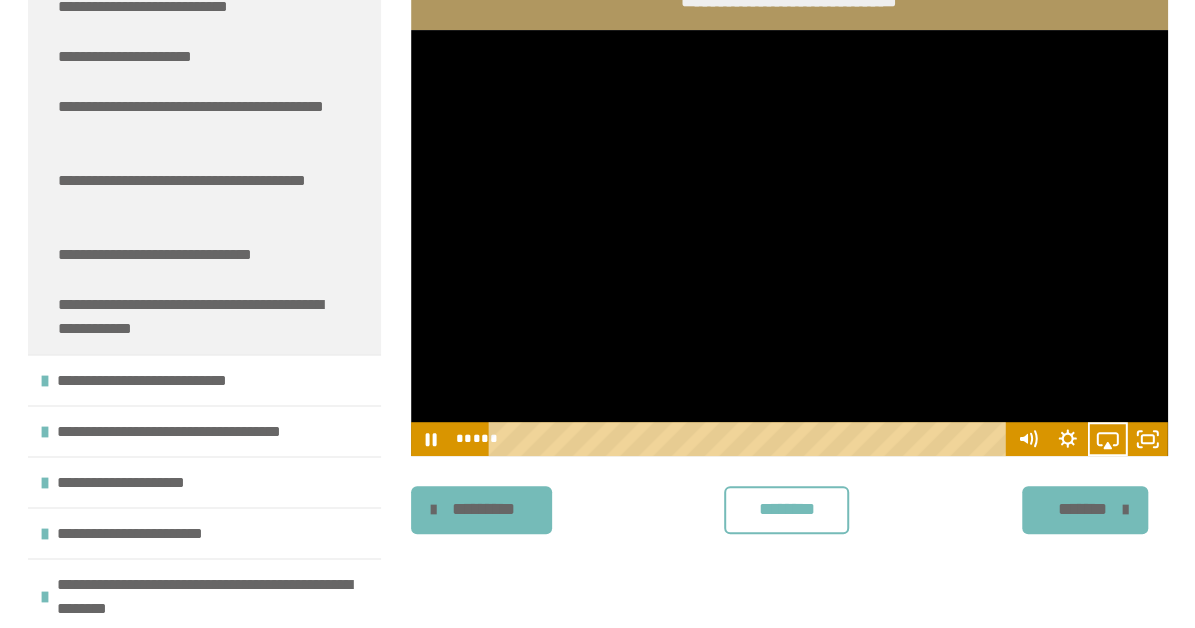 click at bounding box center [789, 243] 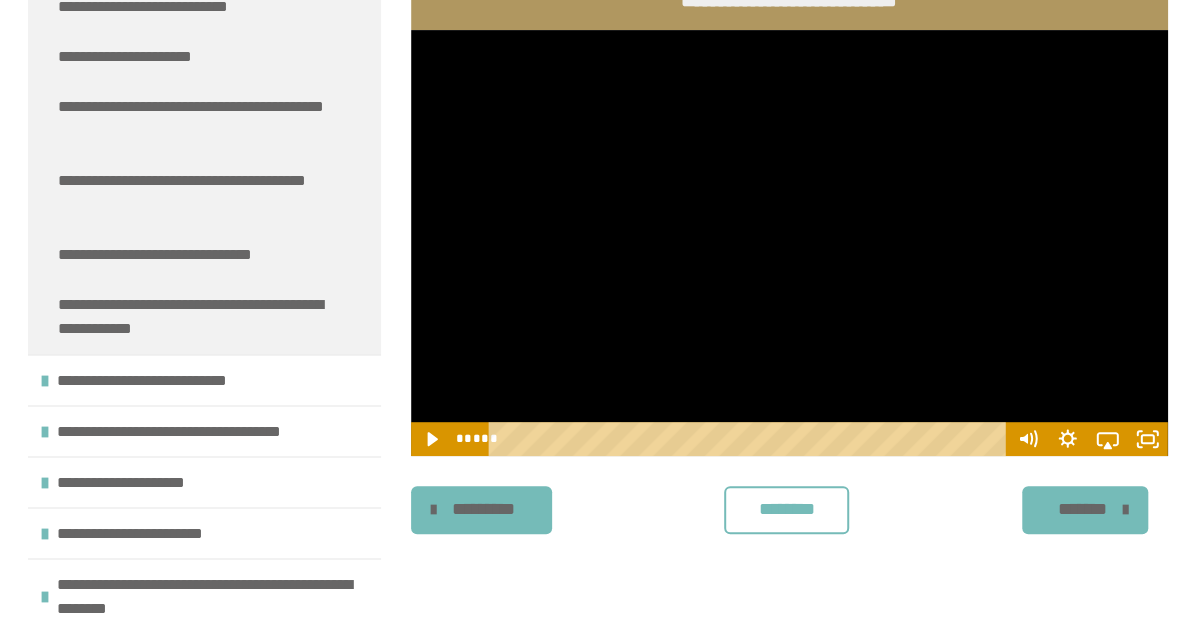 click at bounding box center (789, 243) 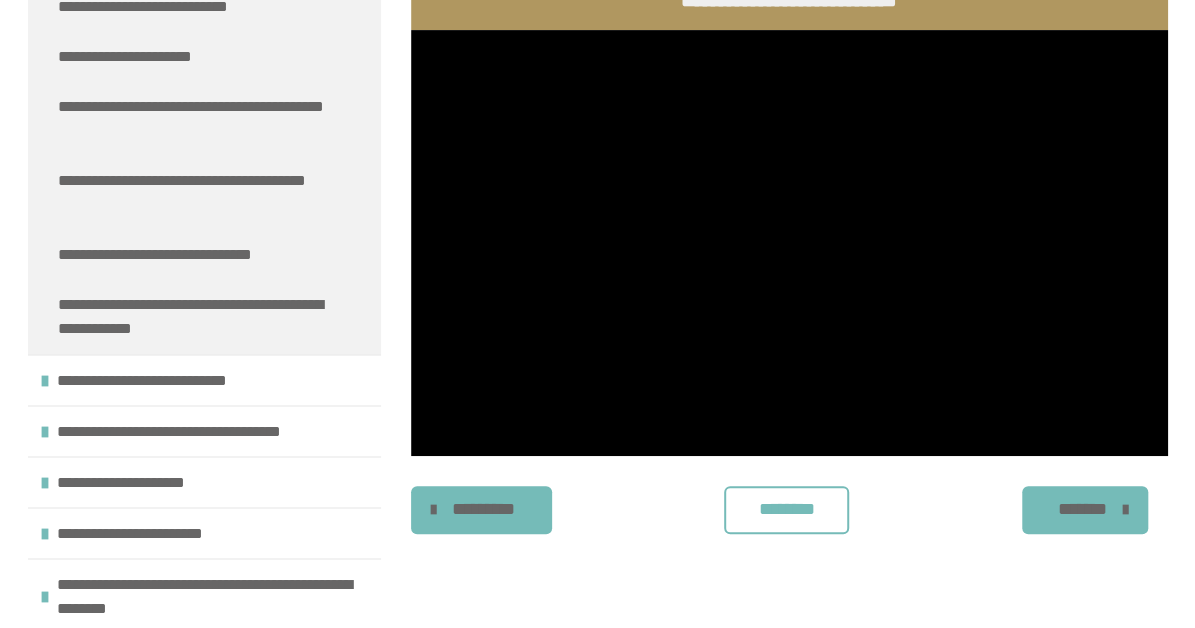 click on "********" at bounding box center [786, 509] 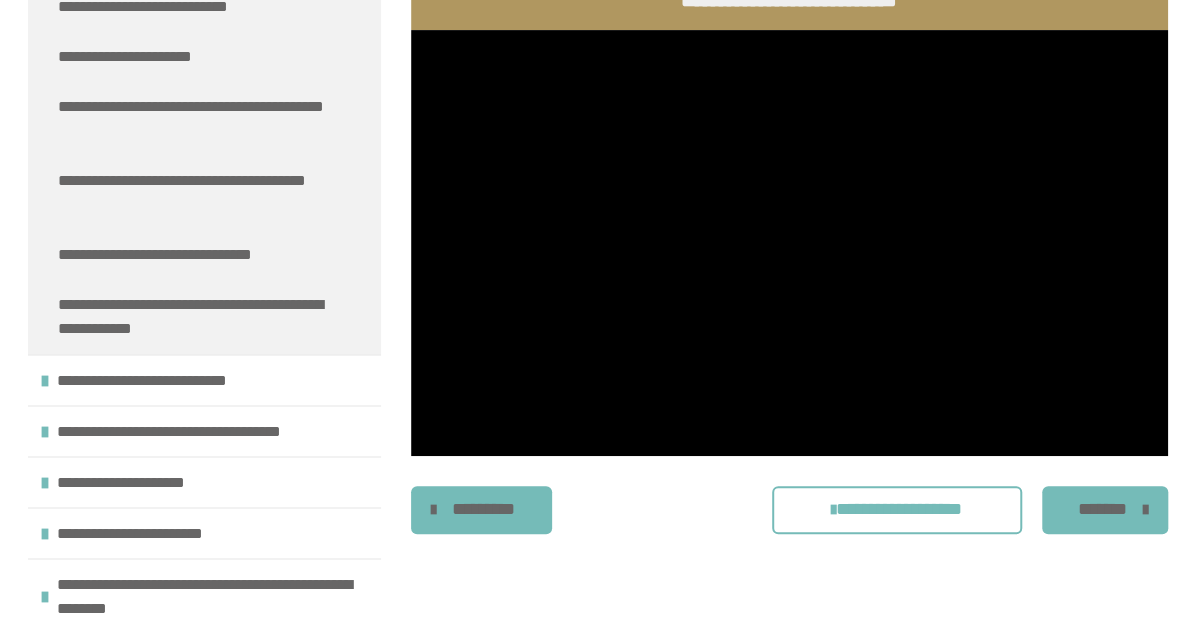 click on "*******" at bounding box center [1102, 509] 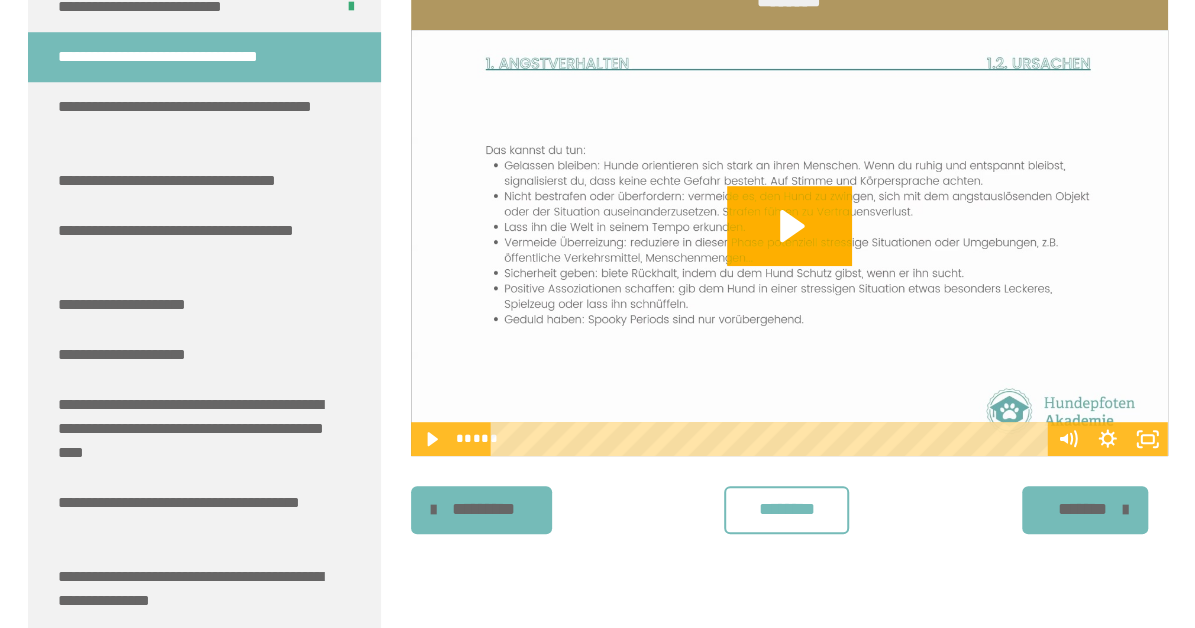 scroll, scrollTop: 11547, scrollLeft: 0, axis: vertical 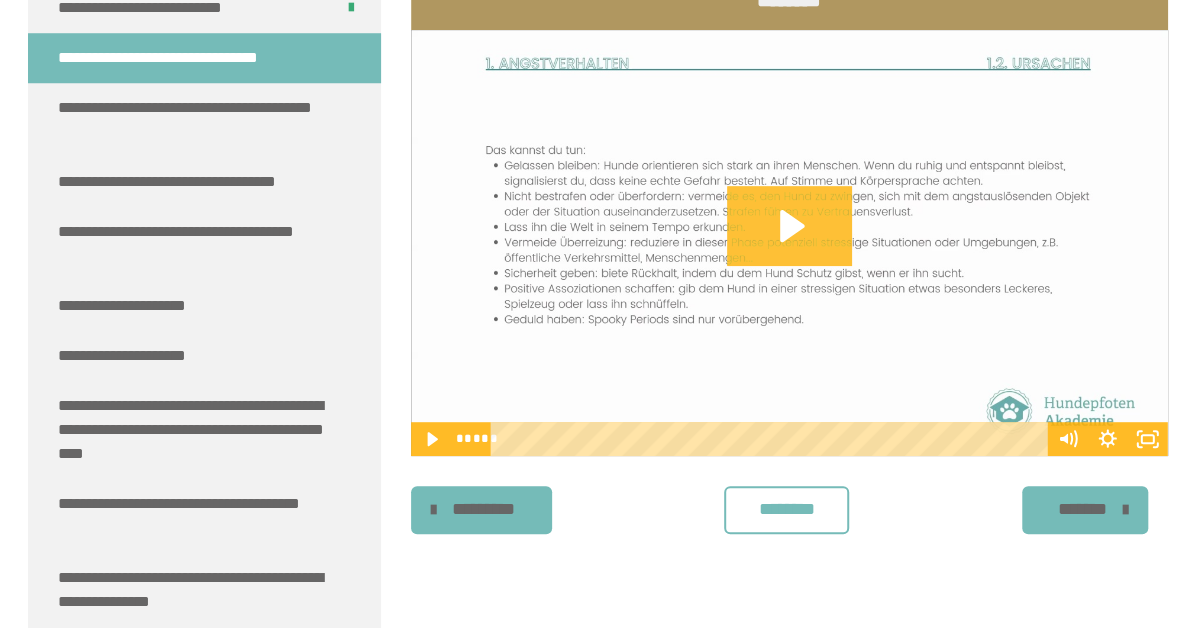 click 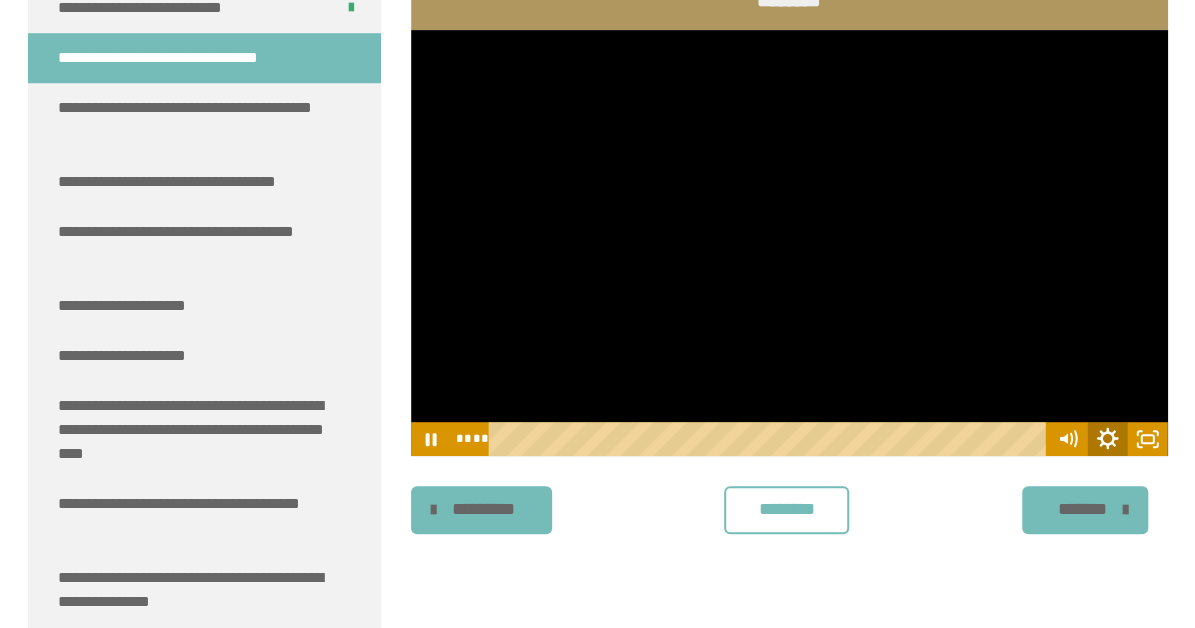 click 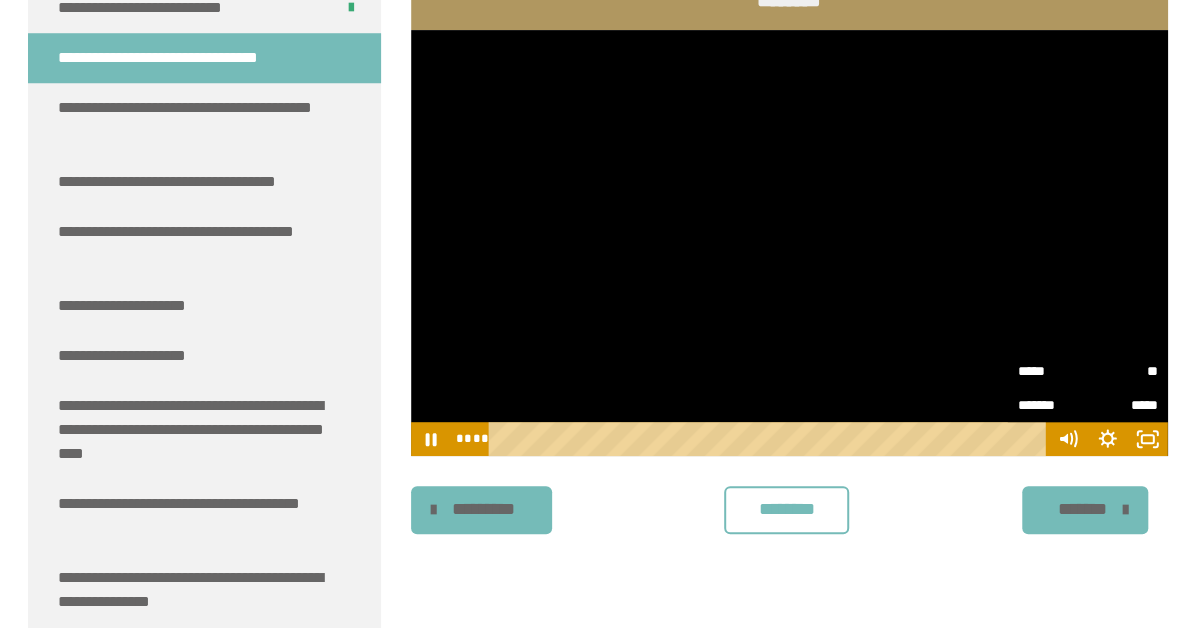 click on "**" at bounding box center (1123, 371) 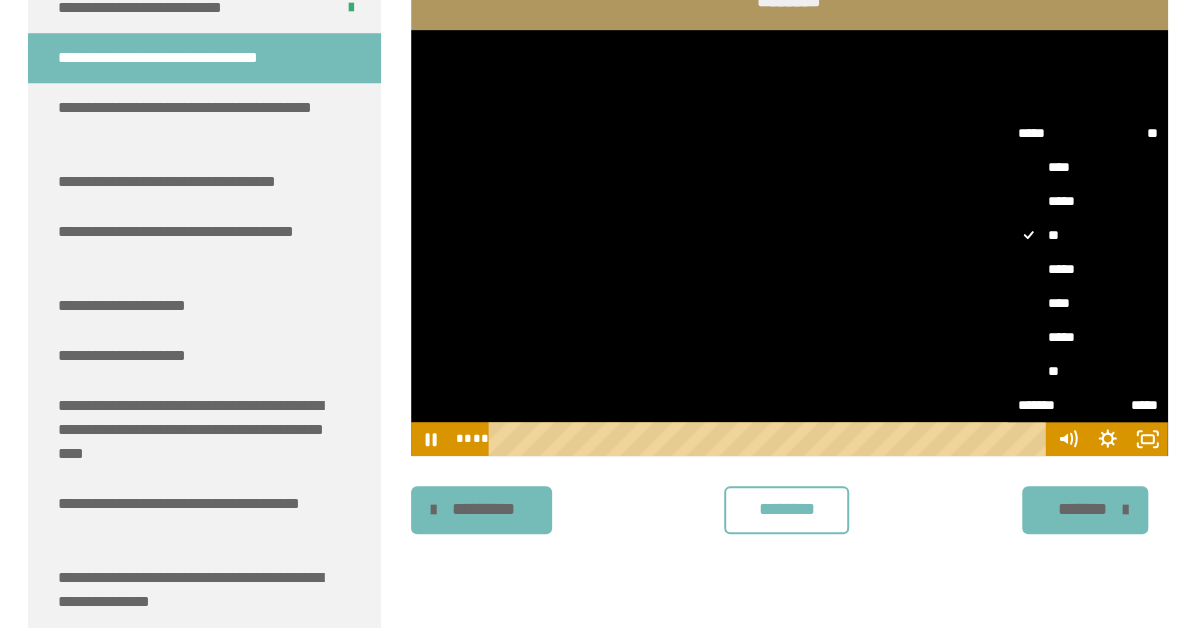 click on "*****" at bounding box center (1088, 337) 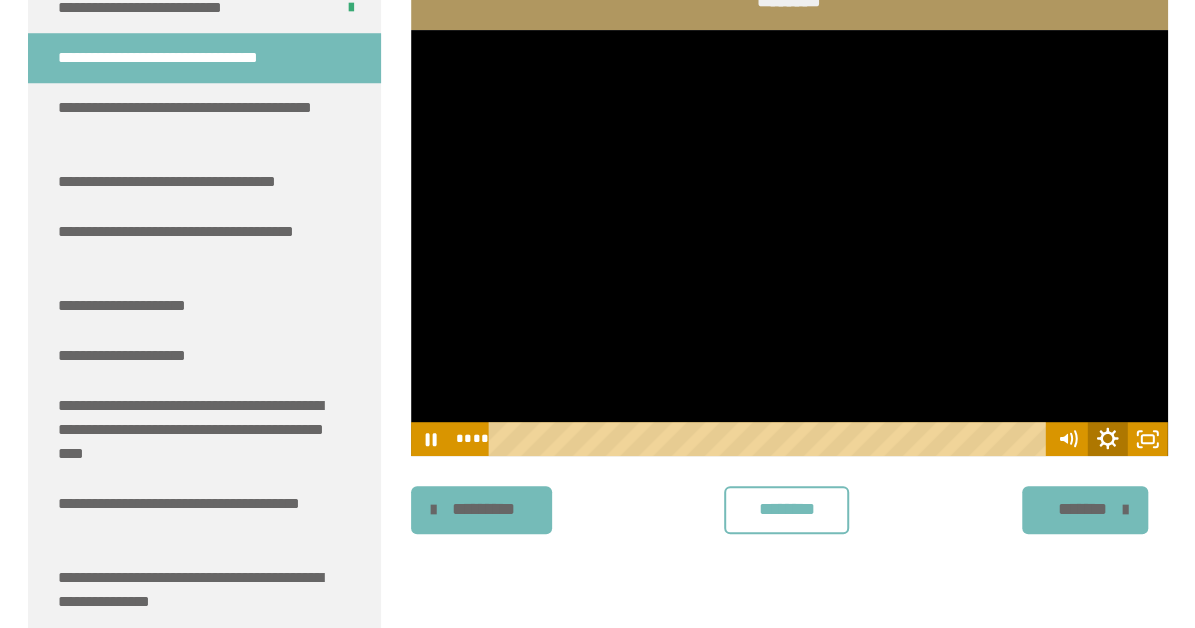 click 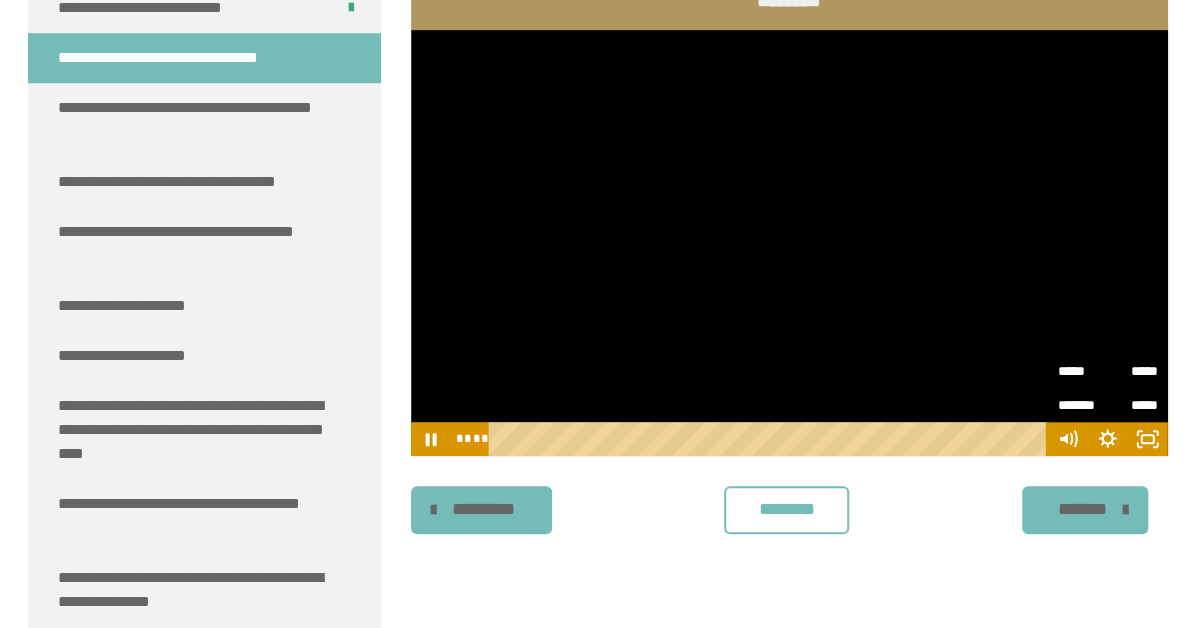 click on "*****" at bounding box center [1083, 371] 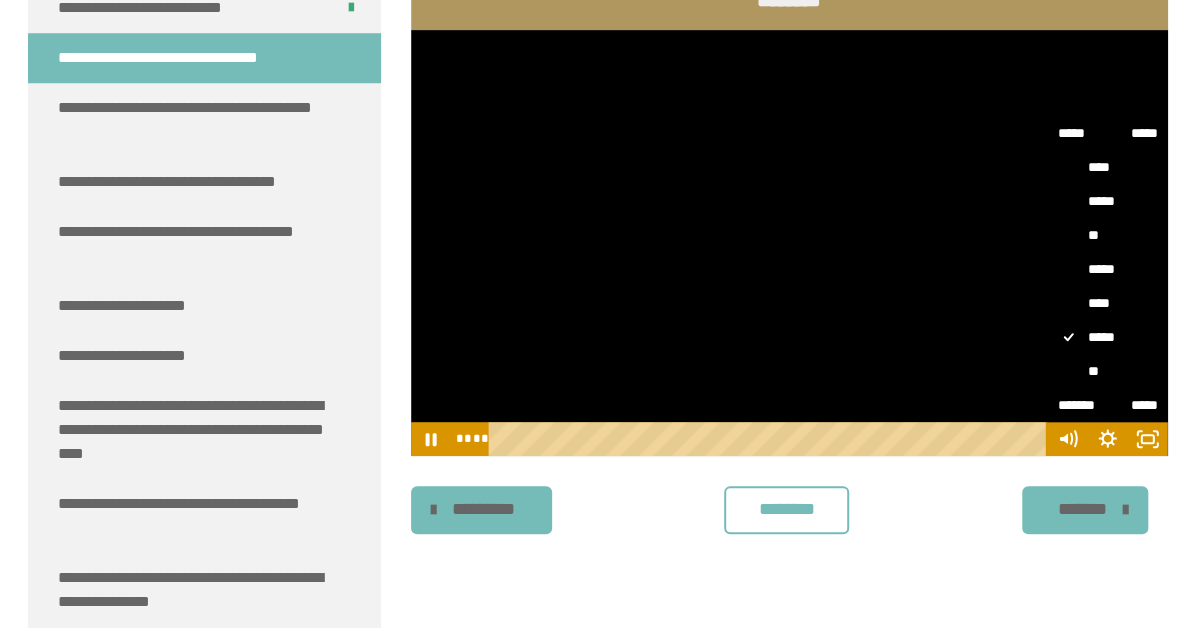 click on "**" at bounding box center (1108, 371) 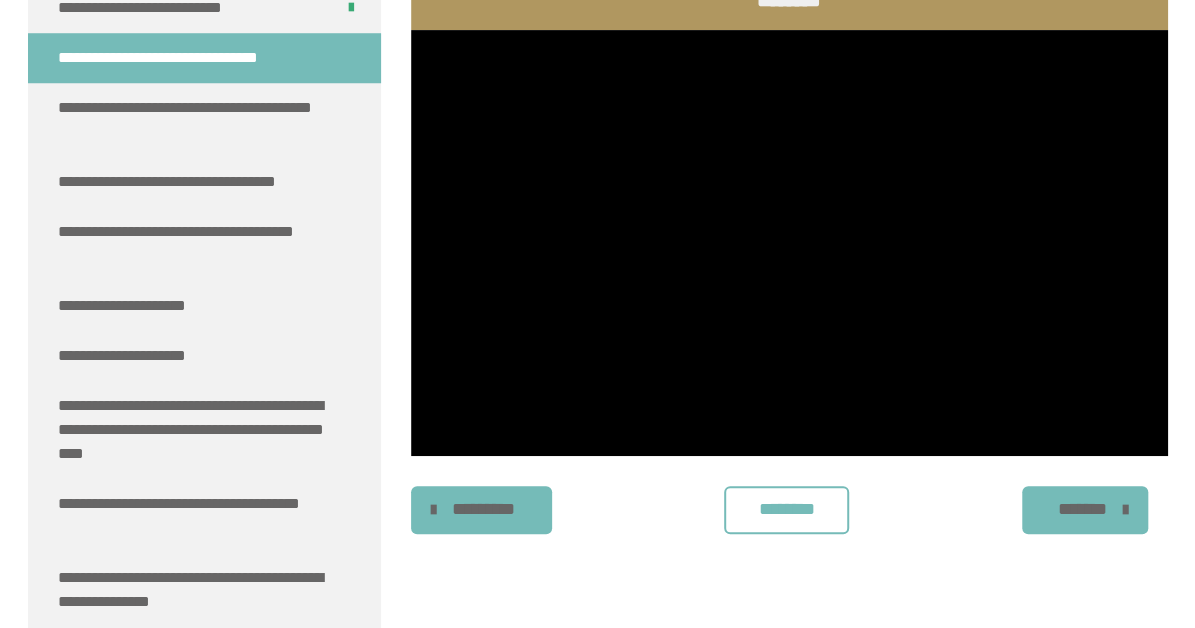 click on "********" at bounding box center [786, 510] 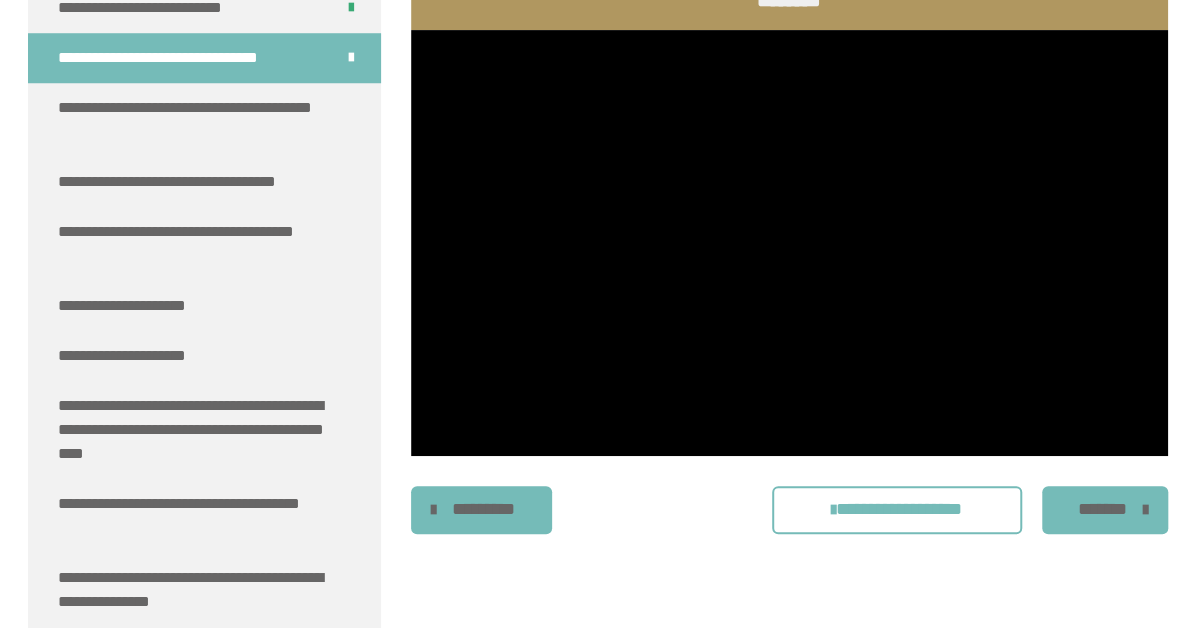 click on "*******" at bounding box center (1102, 509) 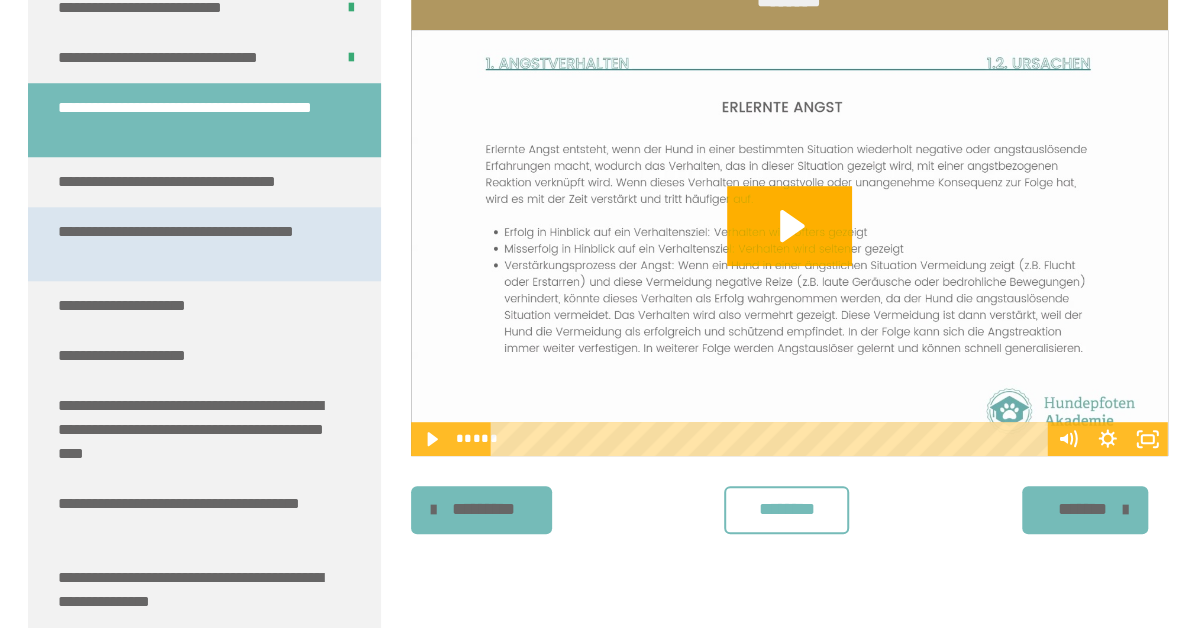 click on "**********" at bounding box center (196, 244) 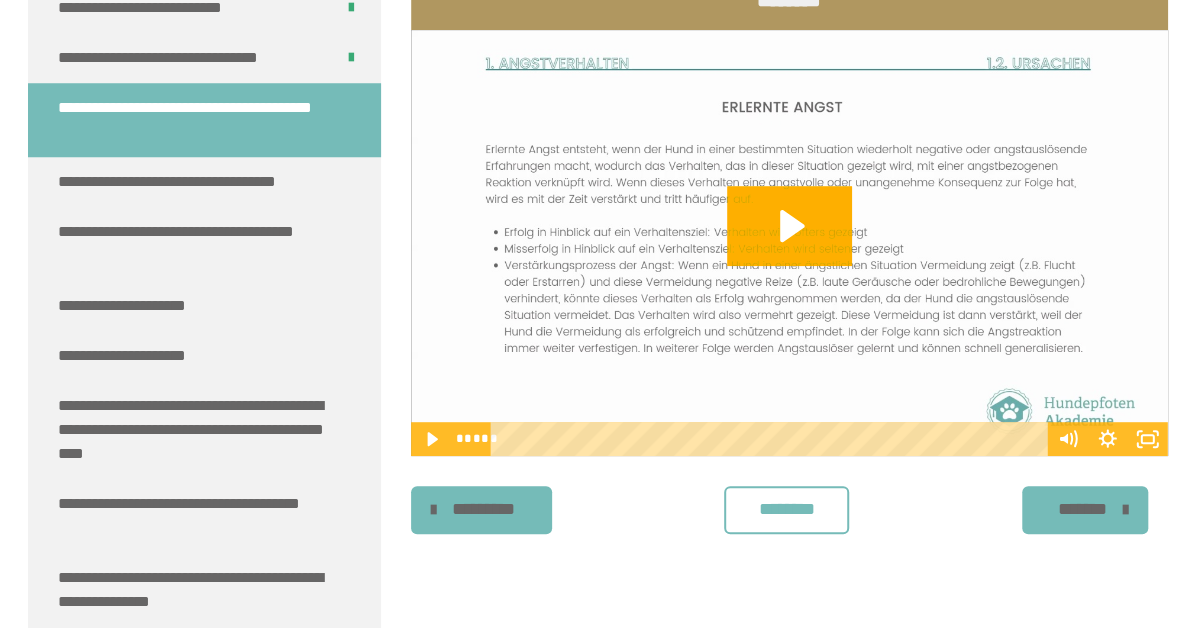 scroll, scrollTop: 270, scrollLeft: 0, axis: vertical 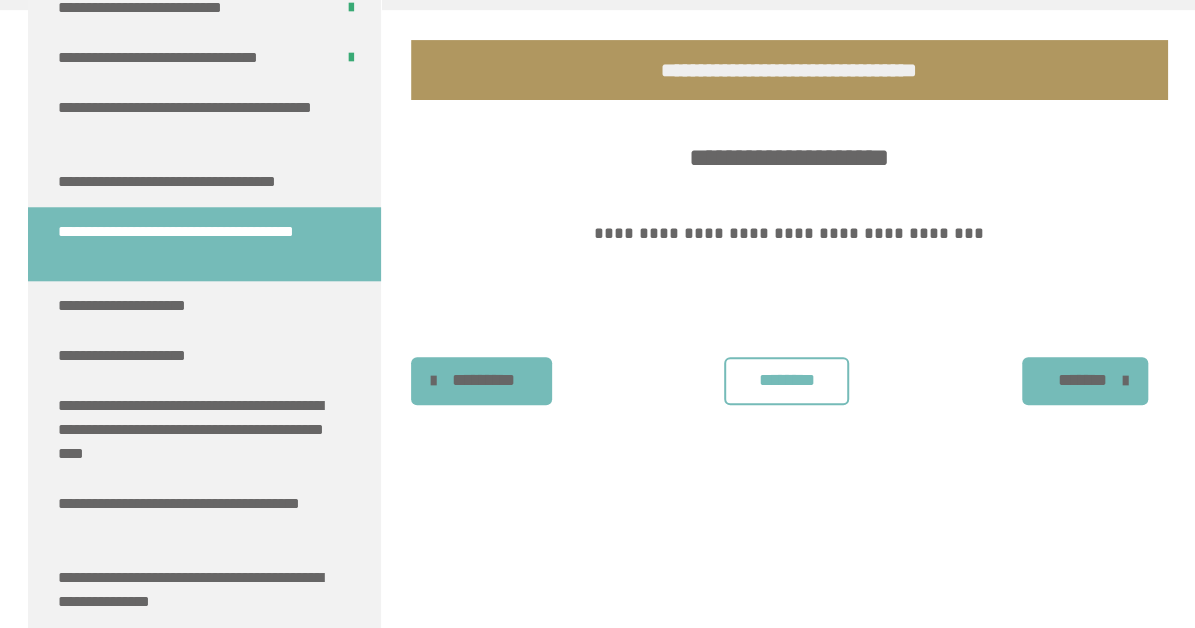 click on "**********" at bounding box center [789, 233] 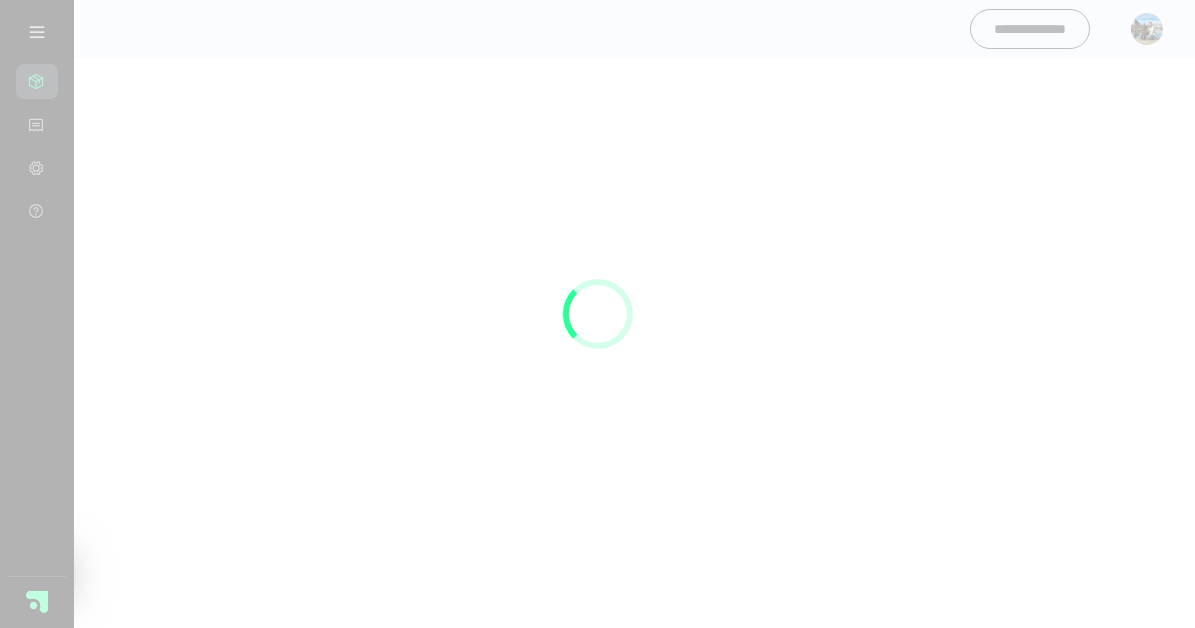 scroll, scrollTop: 0, scrollLeft: 0, axis: both 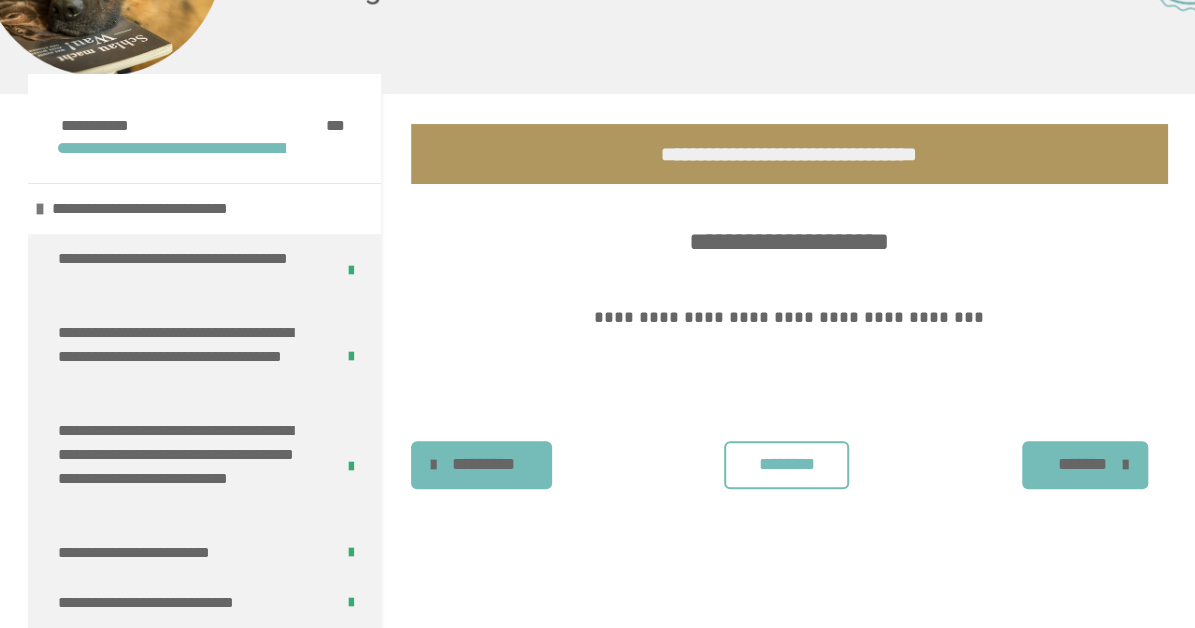 click on "********" at bounding box center [786, 464] 